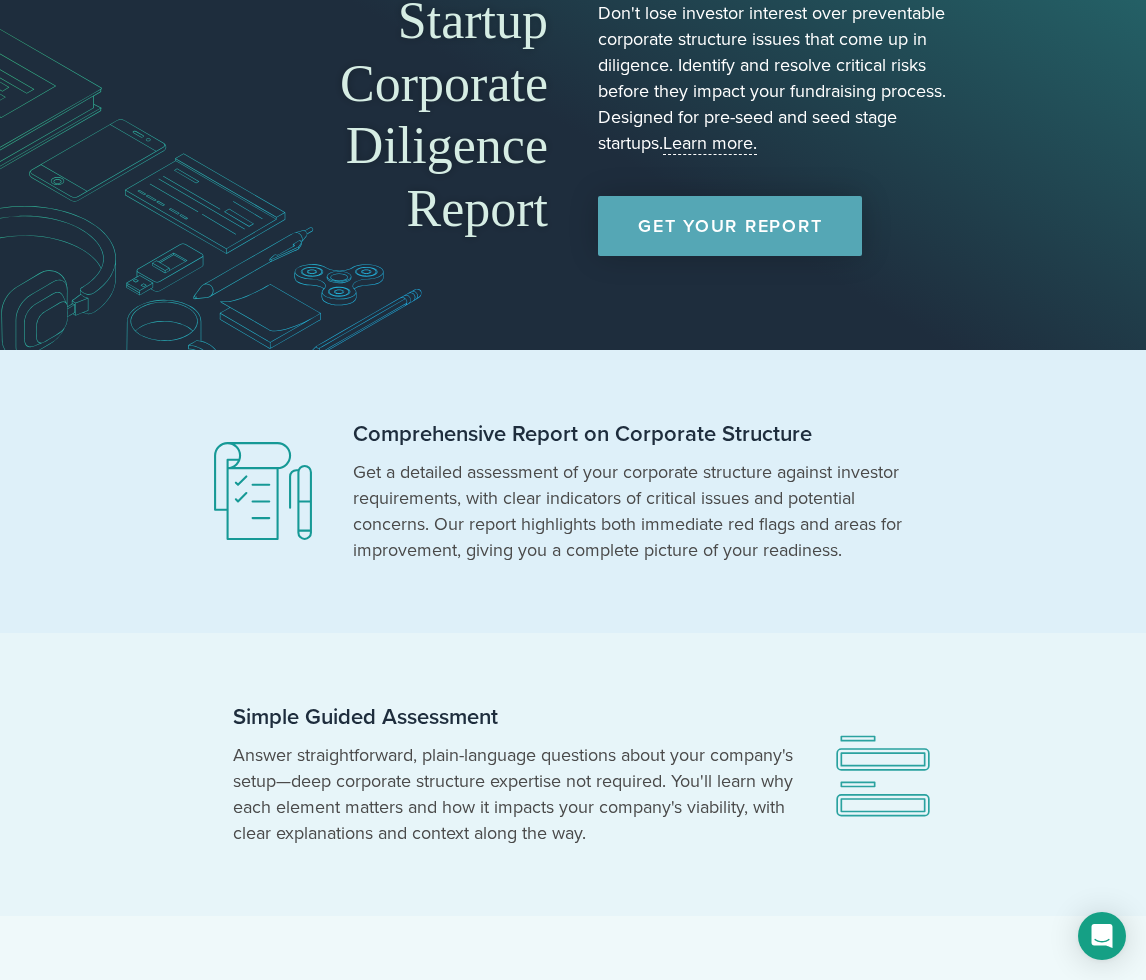 scroll, scrollTop: 201, scrollLeft: 0, axis: vertical 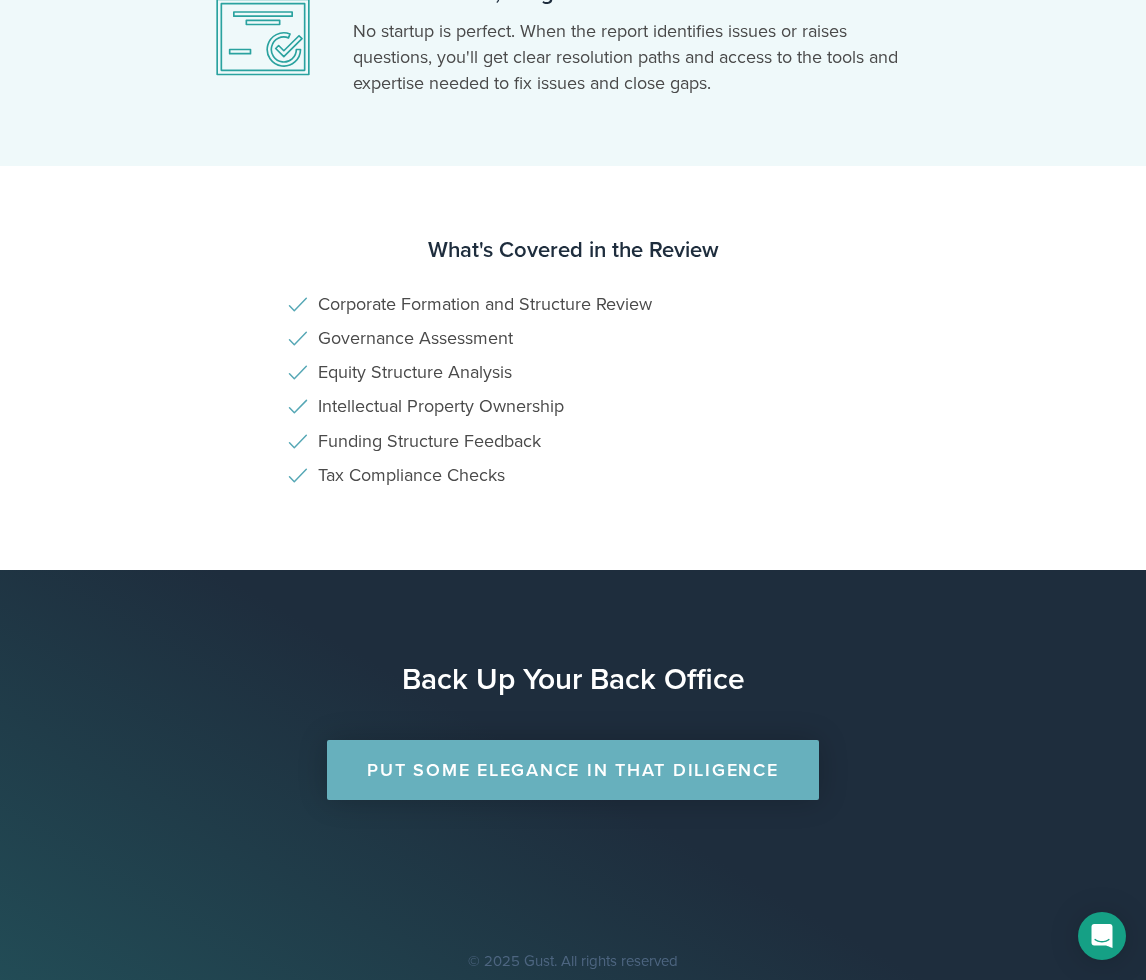 click on "Put Some Elegance in that Diligence" at bounding box center (572, 770) 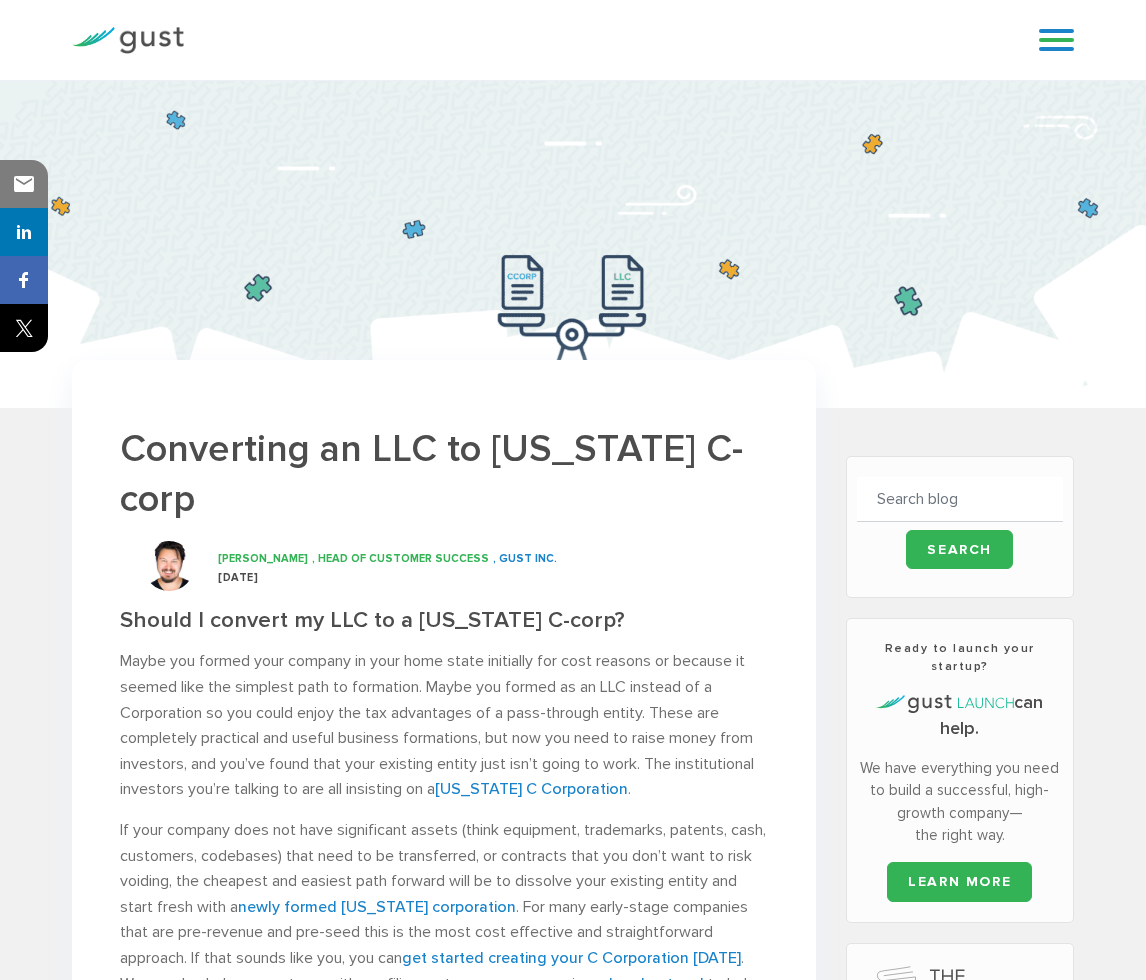 scroll, scrollTop: 492, scrollLeft: 0, axis: vertical 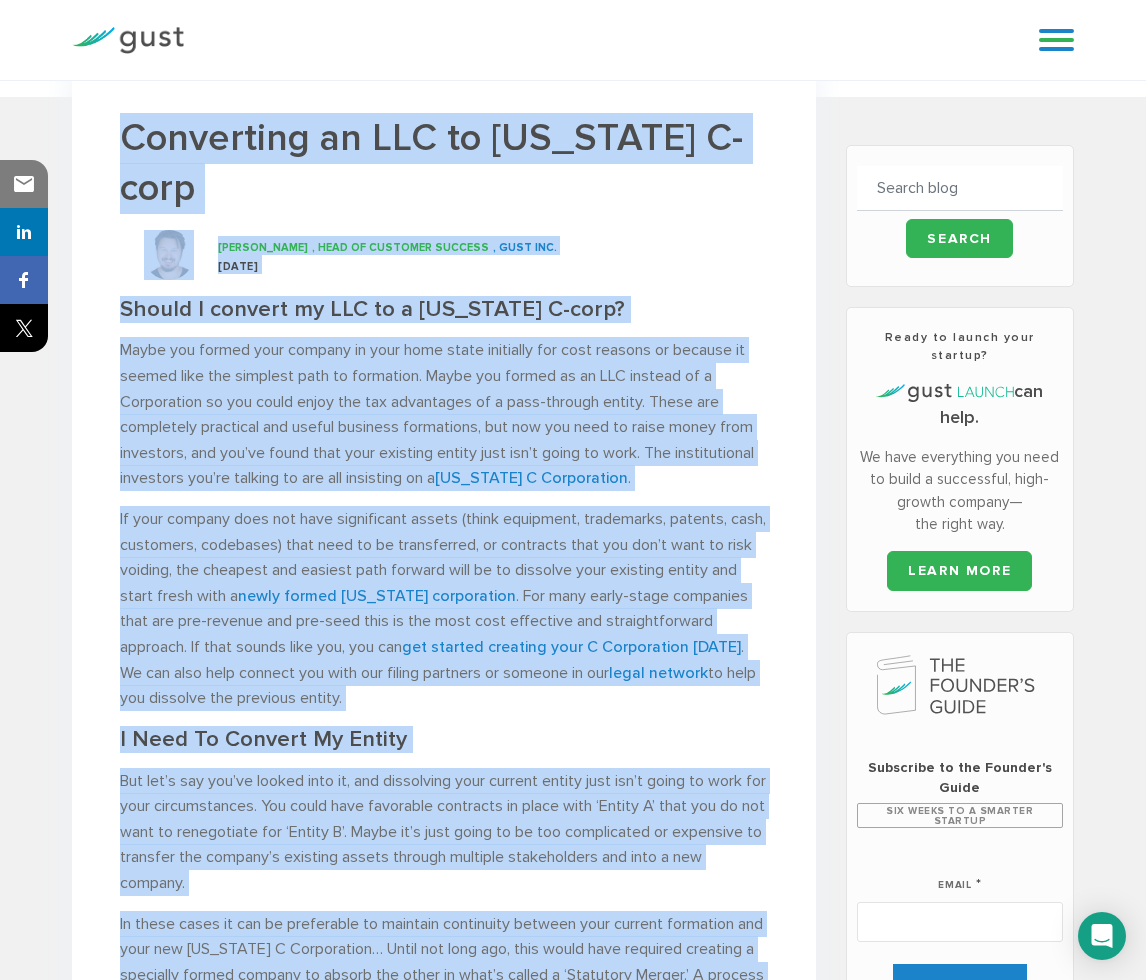 drag, startPoint x: 545, startPoint y: 649, endPoint x: 118, endPoint y: 156, distance: 652.2101 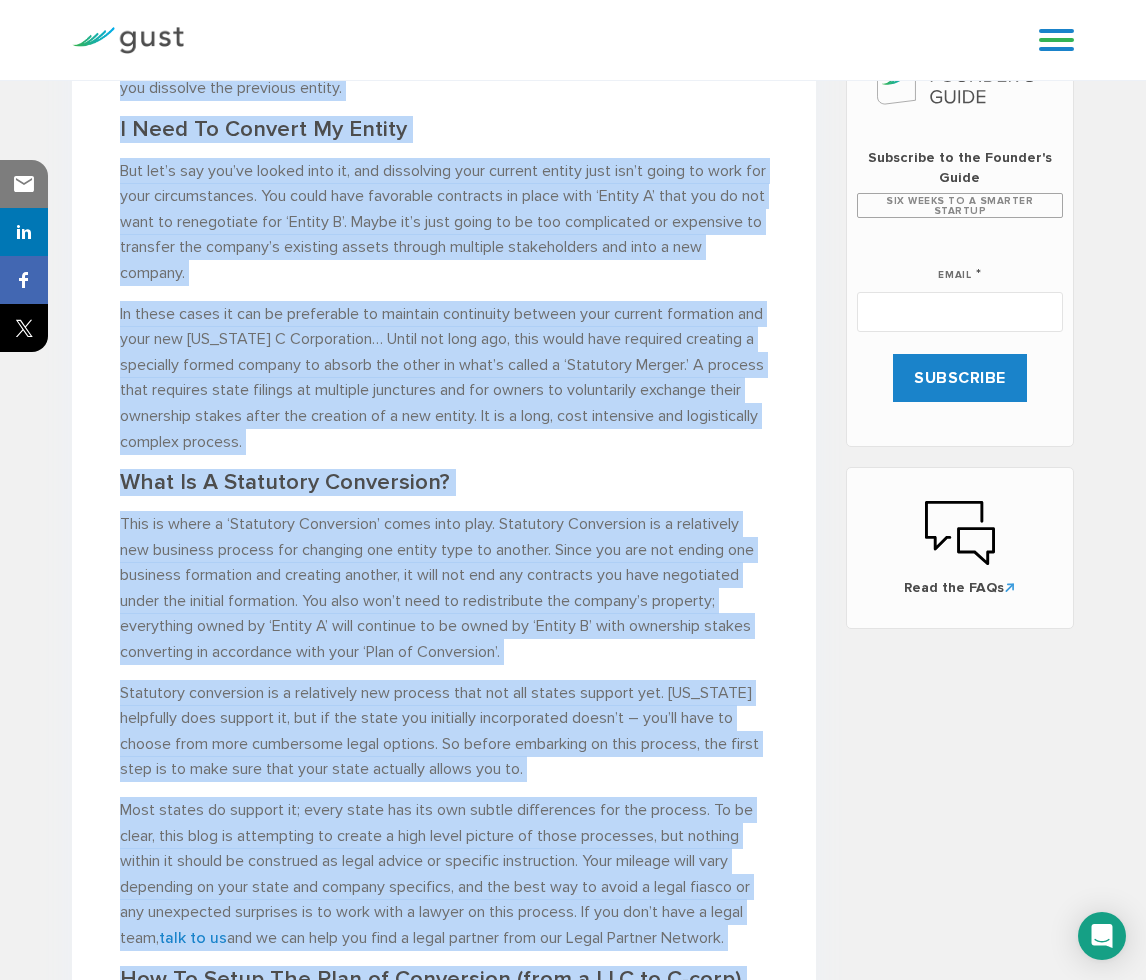 scroll, scrollTop: 487, scrollLeft: 0, axis: vertical 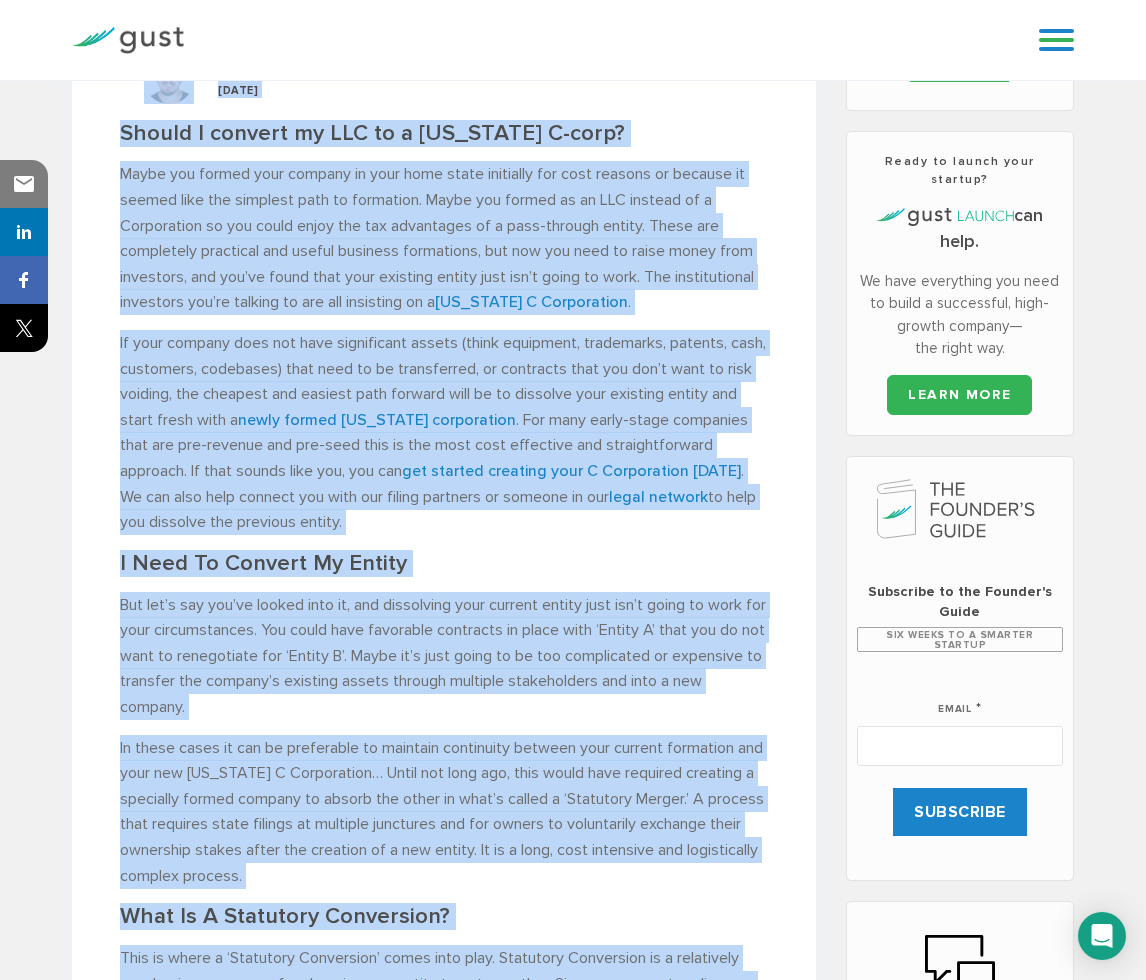 click on "Maybe you formed your company in your home state initially for cost reasons or because it seemed like the simplest path to formation. Maybe you formed as an LLC instead of a Corporation so you could enjoy the tax advantages of a pass-through entity. These are completely practical and useful business formations, but now you need to raise money from investors, and you’ve found that your existing entity just isn’t going to work. The institutional investors you’re talking to are all insisting on a  Delaware C Corporation ." at bounding box center (444, 238) 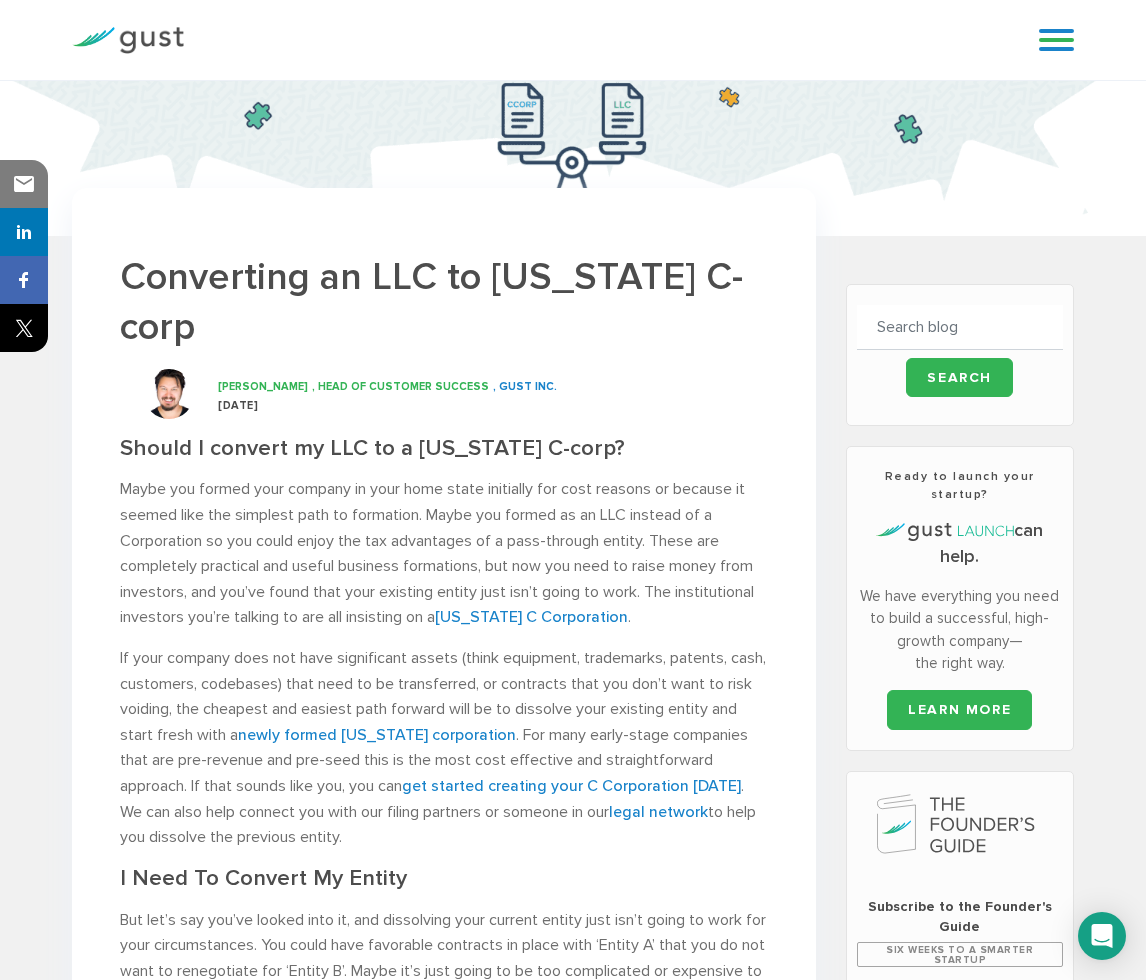 scroll, scrollTop: 179, scrollLeft: 0, axis: vertical 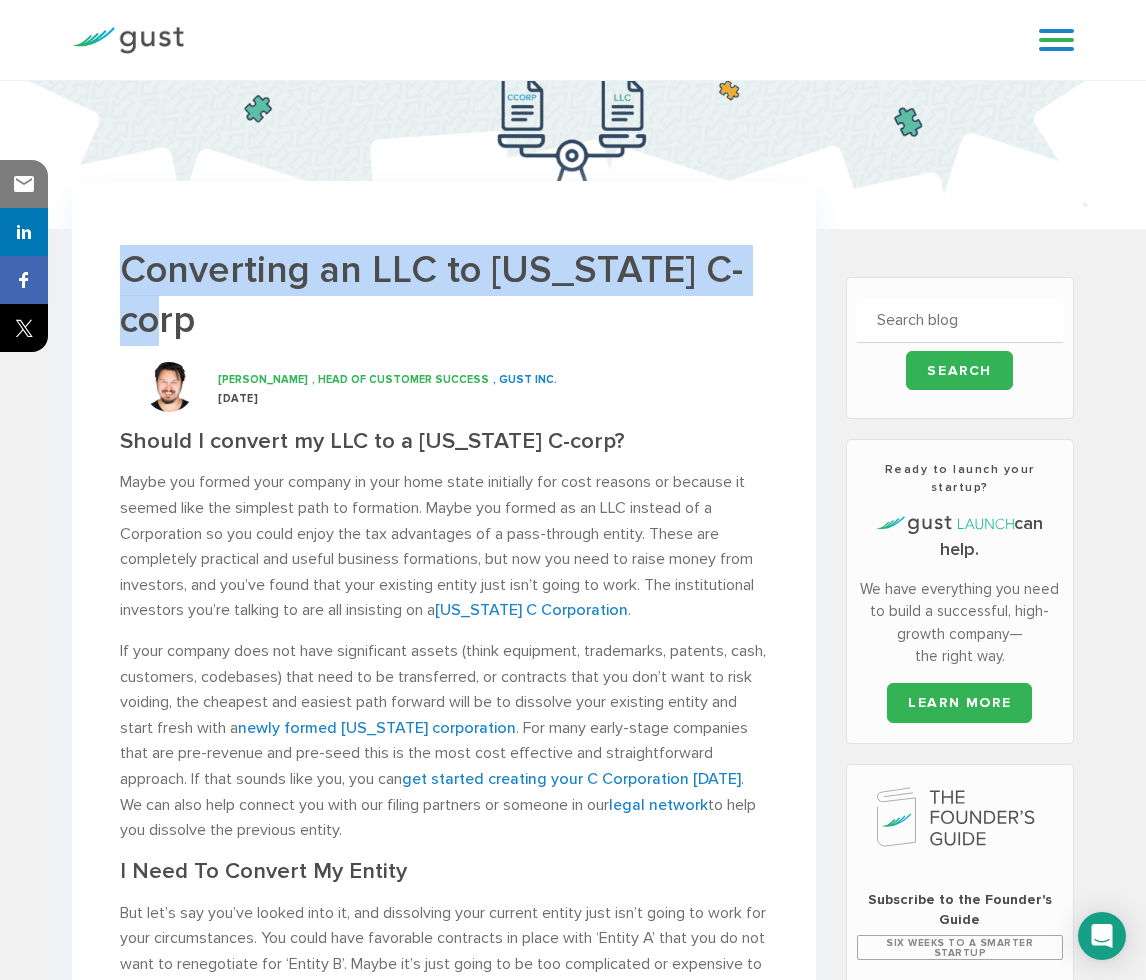 drag, startPoint x: 215, startPoint y: 329, endPoint x: 111, endPoint y: 254, distance: 128.22246 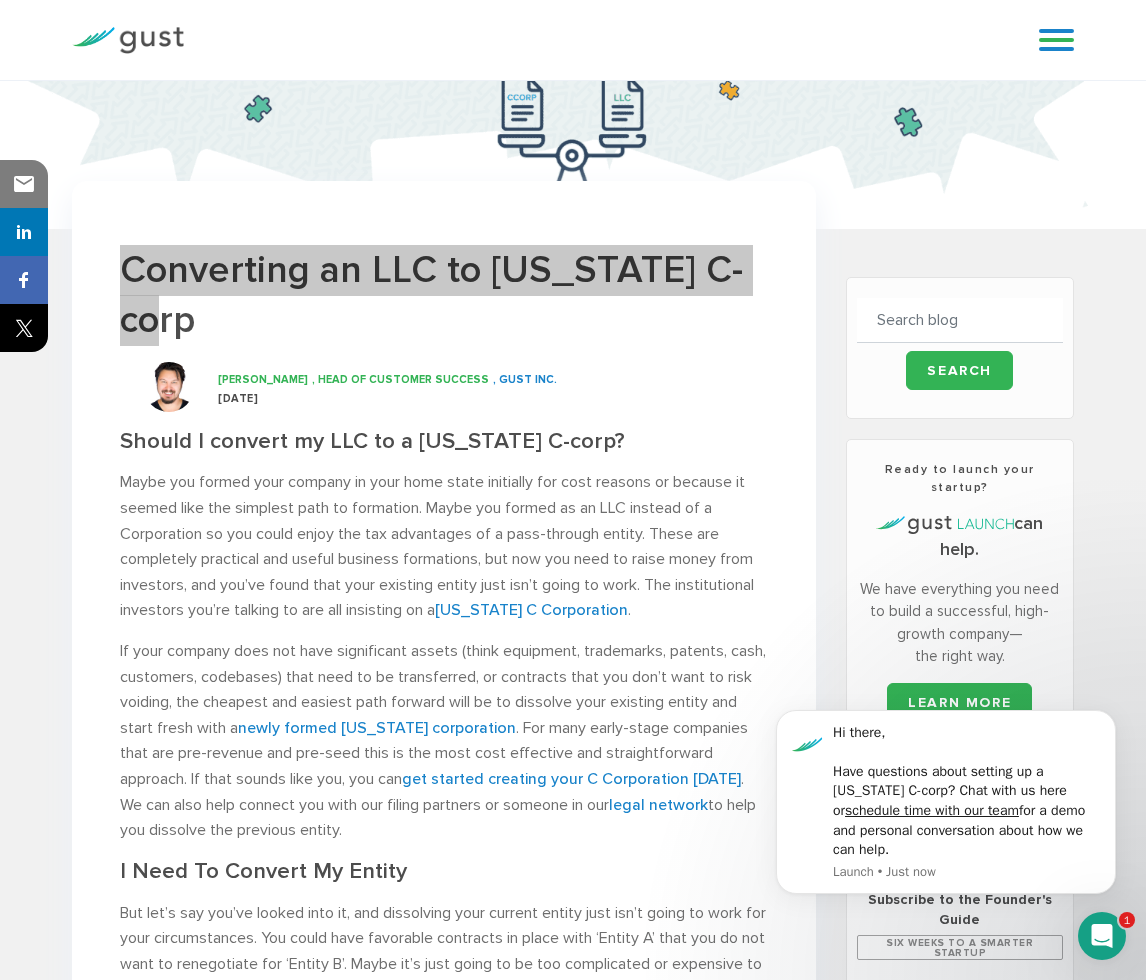 scroll, scrollTop: 0, scrollLeft: 0, axis: both 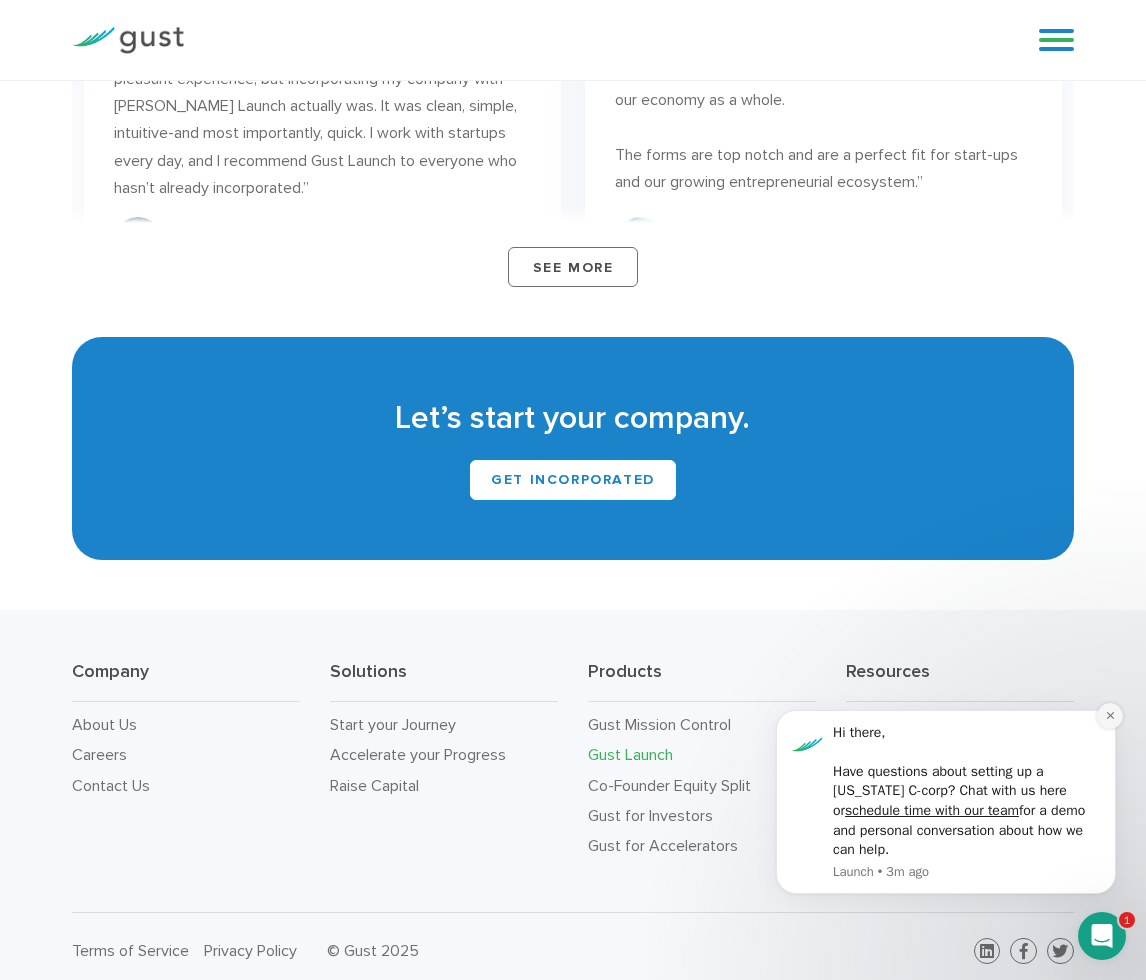 click 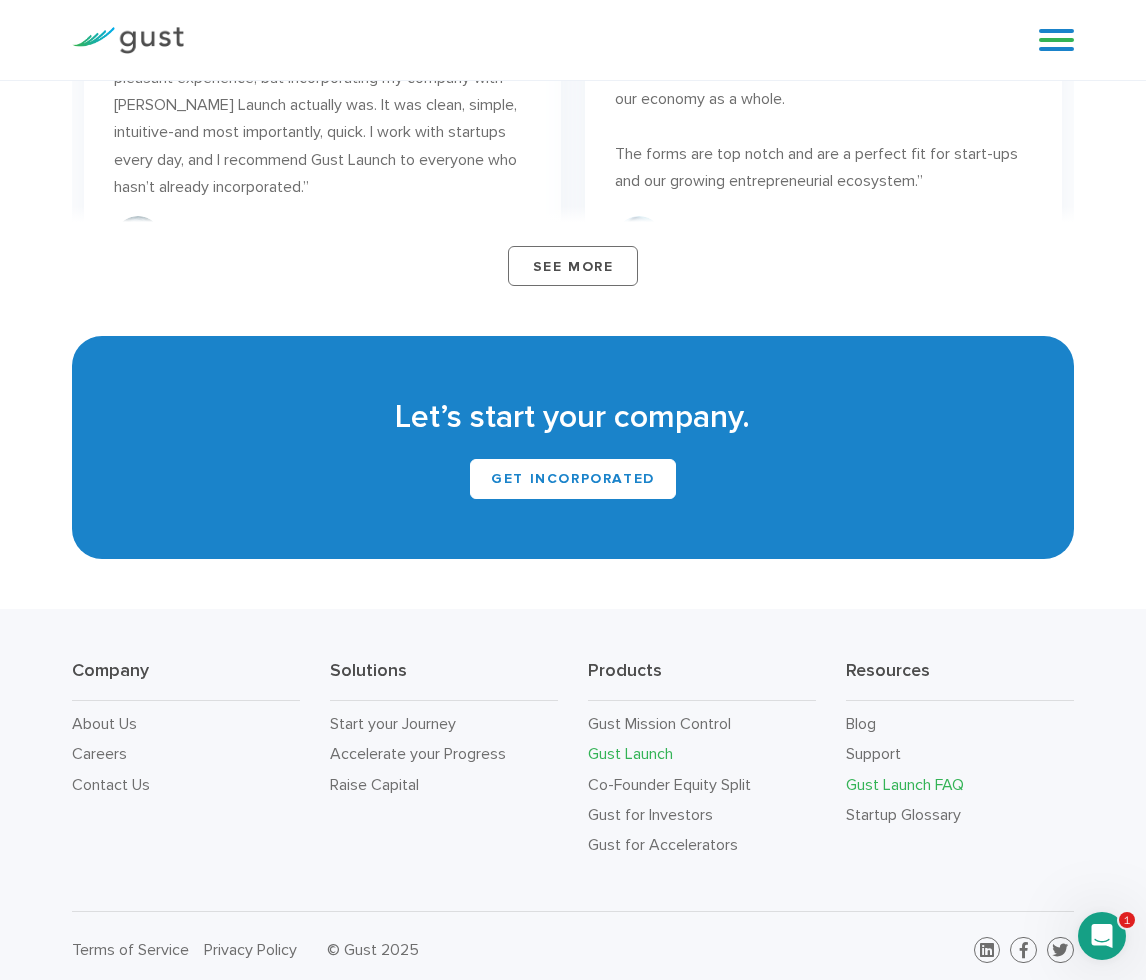 scroll, scrollTop: 10574, scrollLeft: 0, axis: vertical 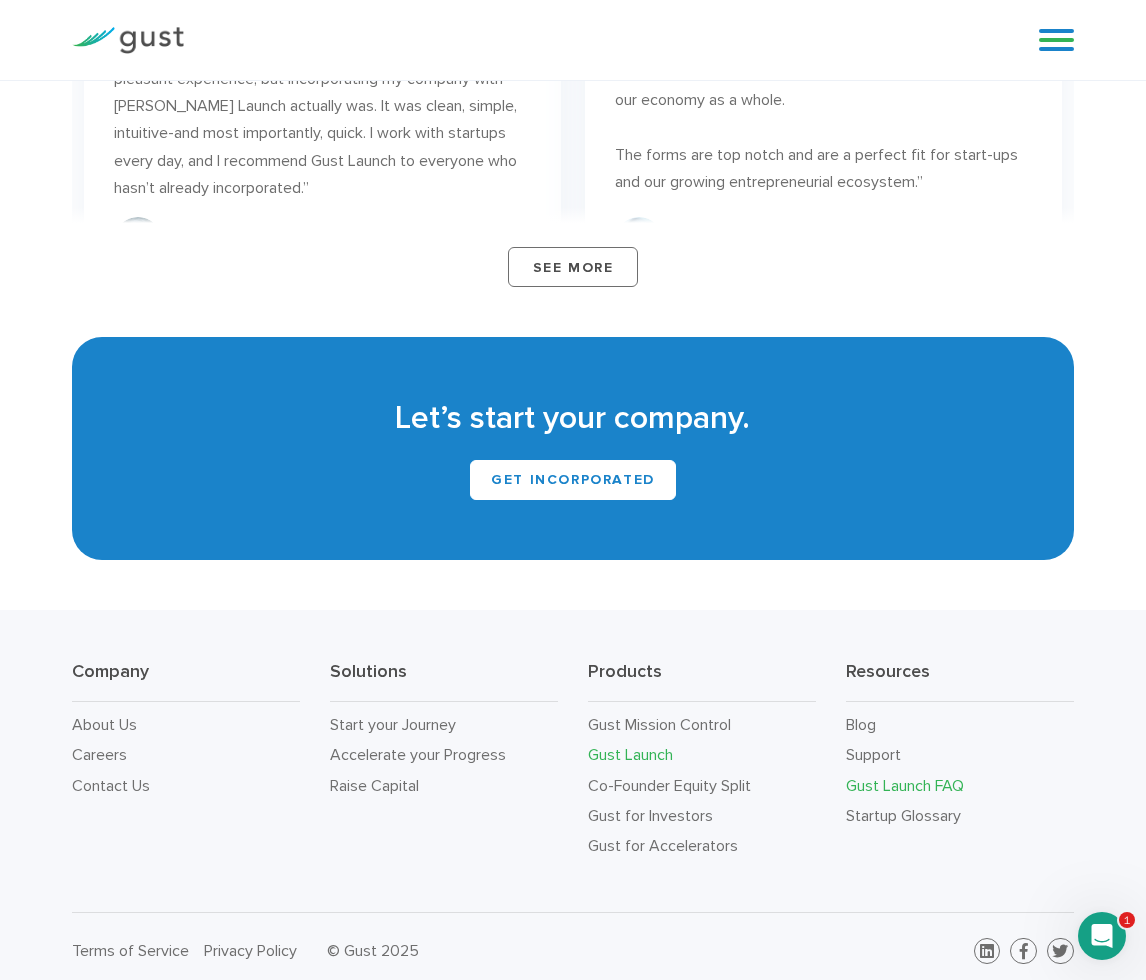 click on "Gust Launch FAQ" at bounding box center [905, 785] 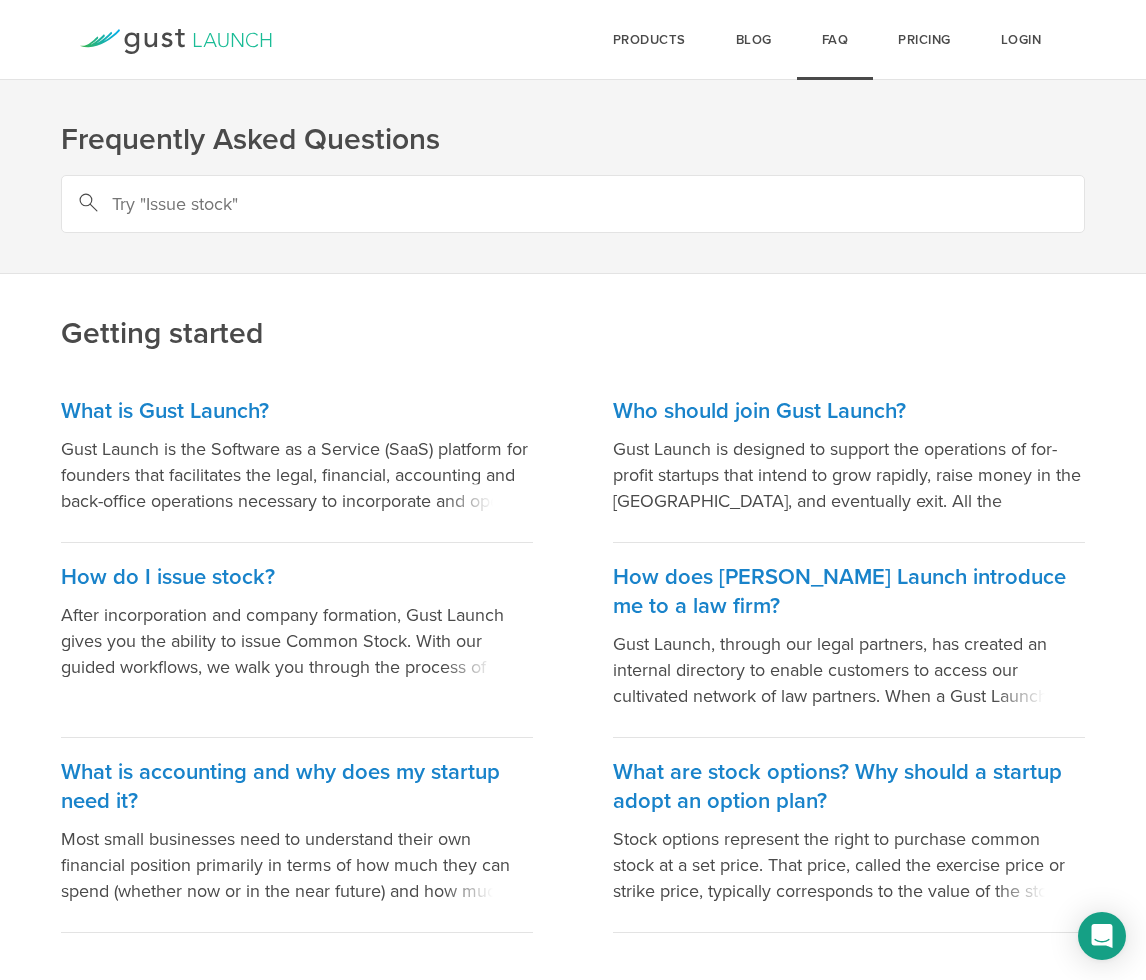 scroll, scrollTop: 0, scrollLeft: 0, axis: both 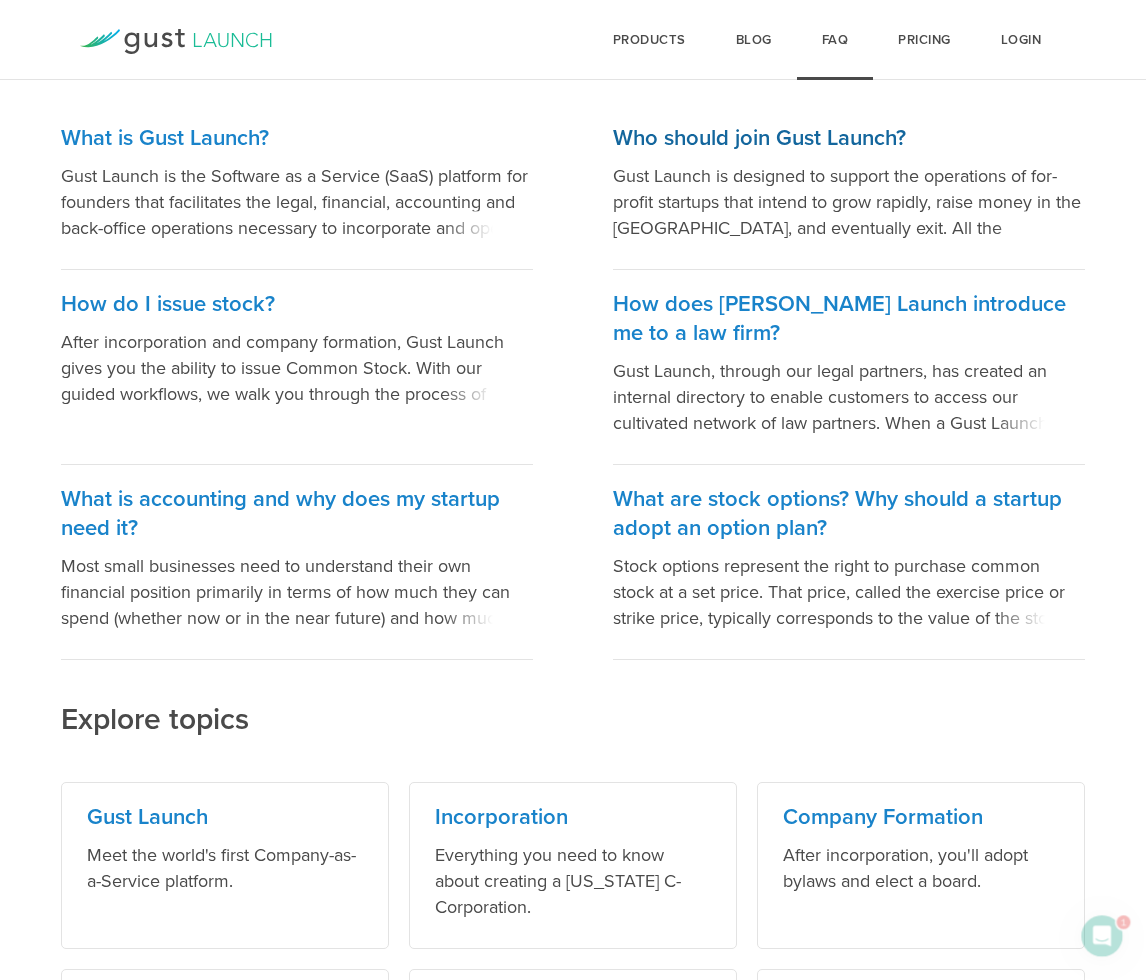click on "Gust Launch is designed to support the operations of for-profit startups that intend to grow rapidly, raise money in the US, and eventually exit. All the documents and agreements Gust Launch creates are geared to the expectations of investors, rules set forth by the IRS, and Delaware corporate law." at bounding box center (849, 202) 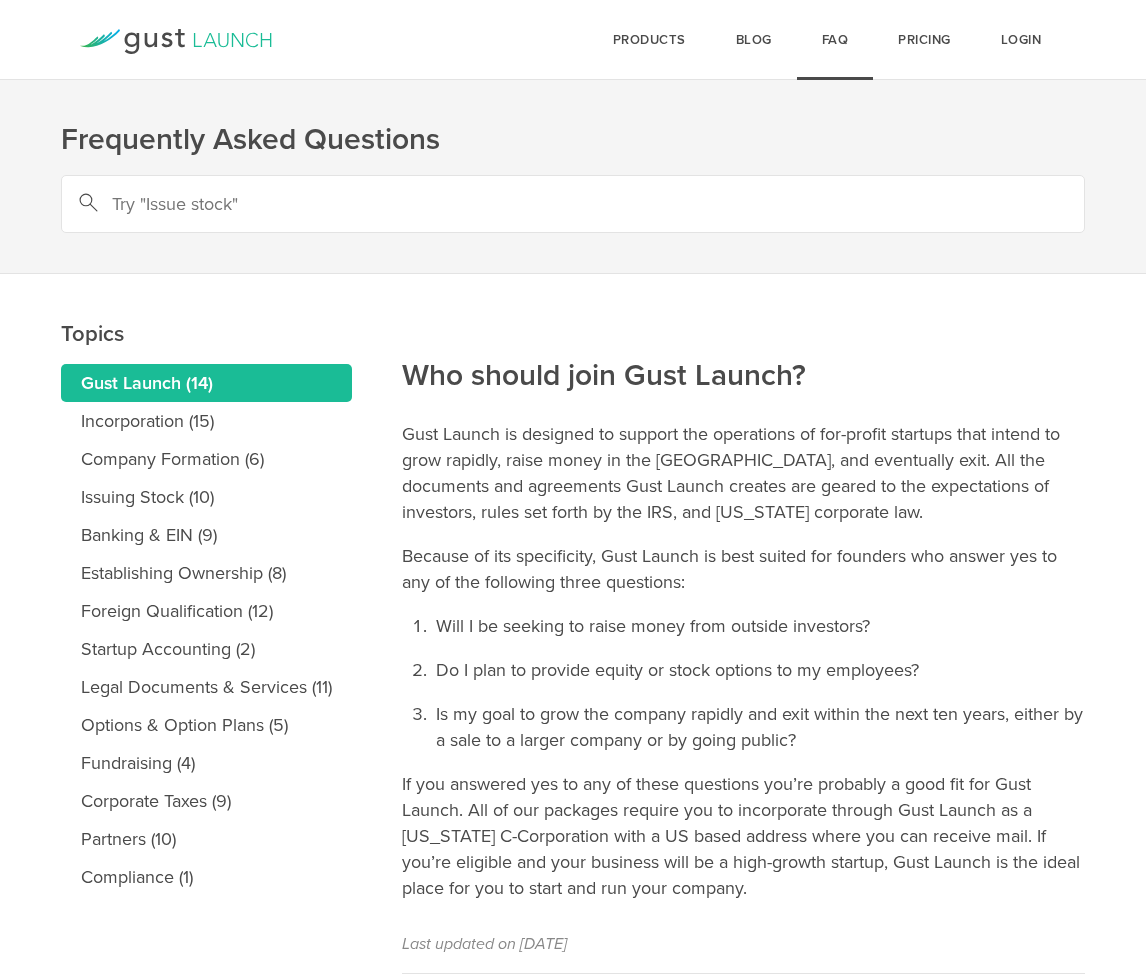 scroll, scrollTop: 0, scrollLeft: 0, axis: both 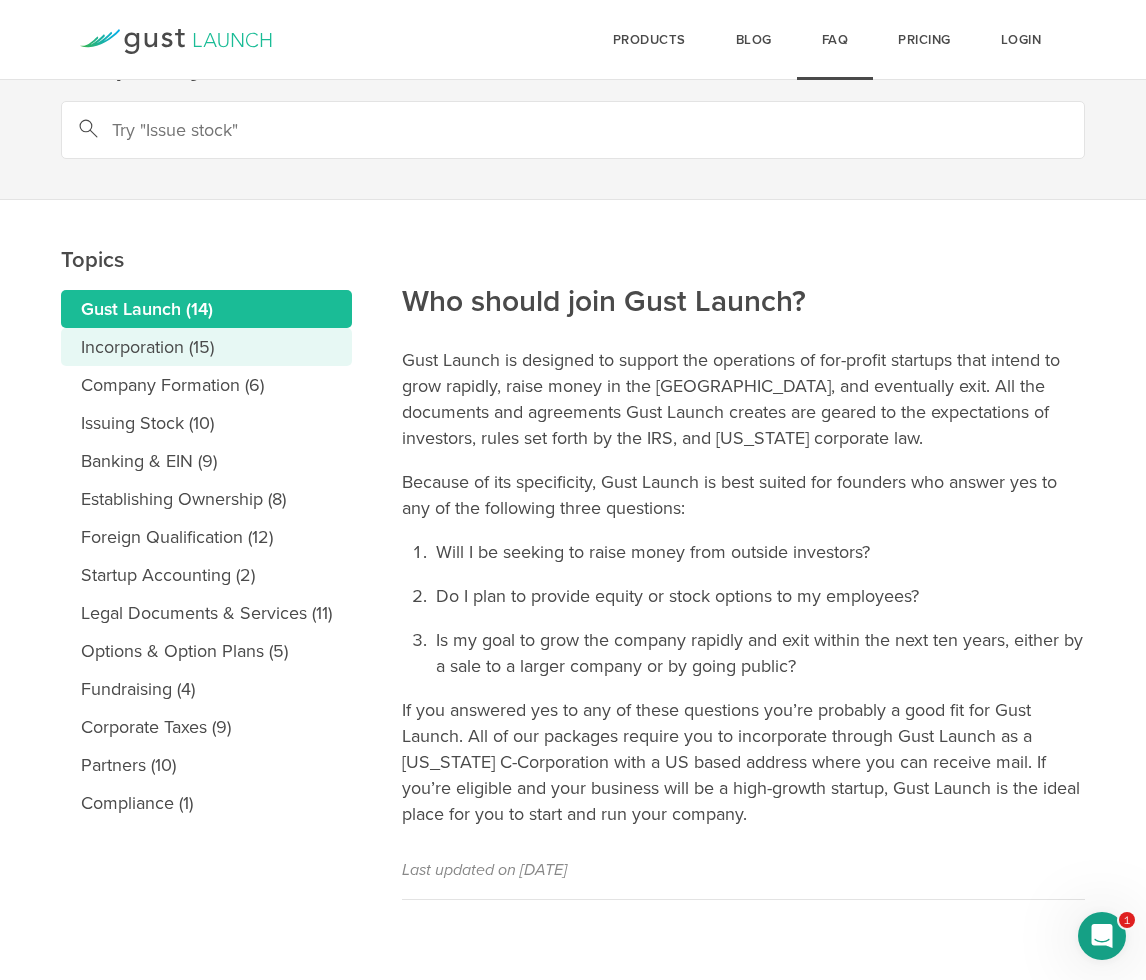 click on "Incorporation (15)" at bounding box center (206, 347) 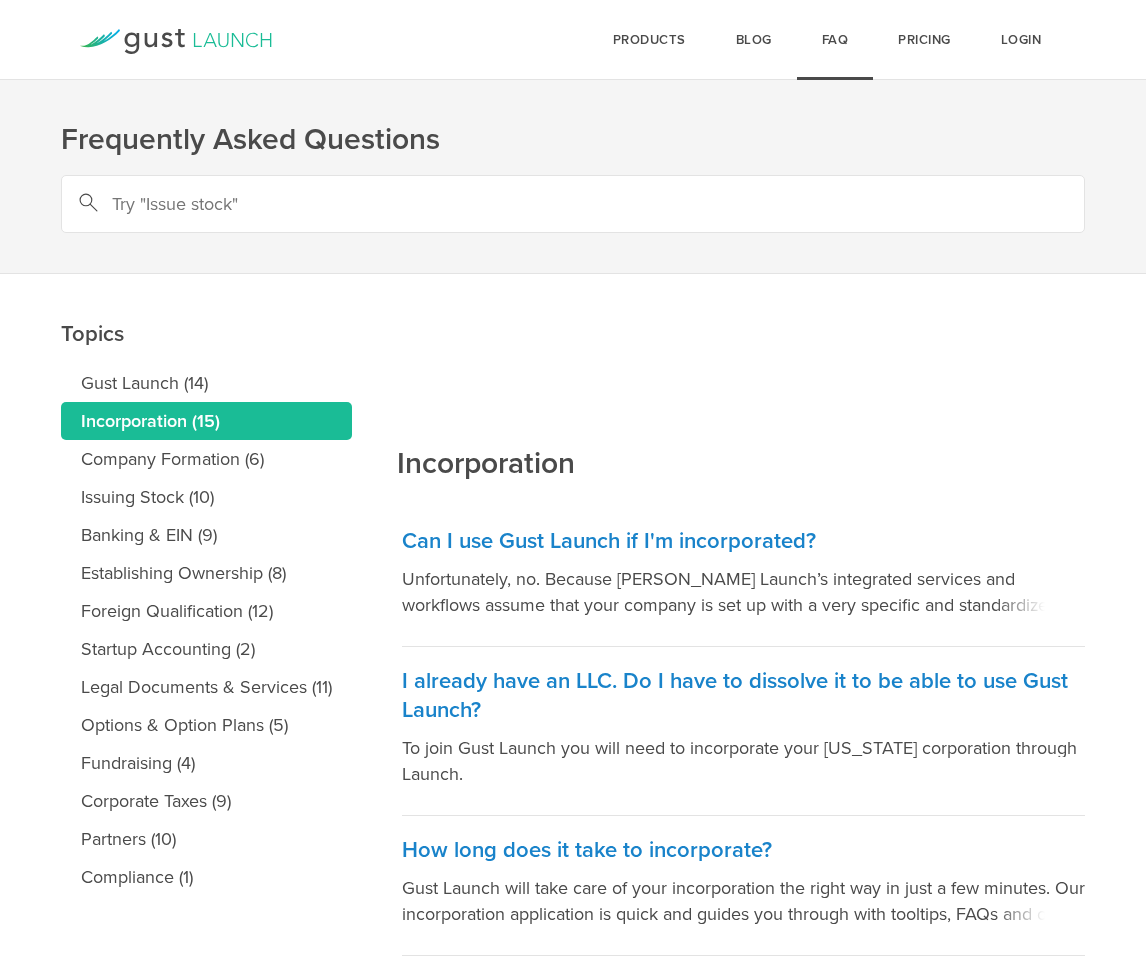 scroll, scrollTop: 0, scrollLeft: 0, axis: both 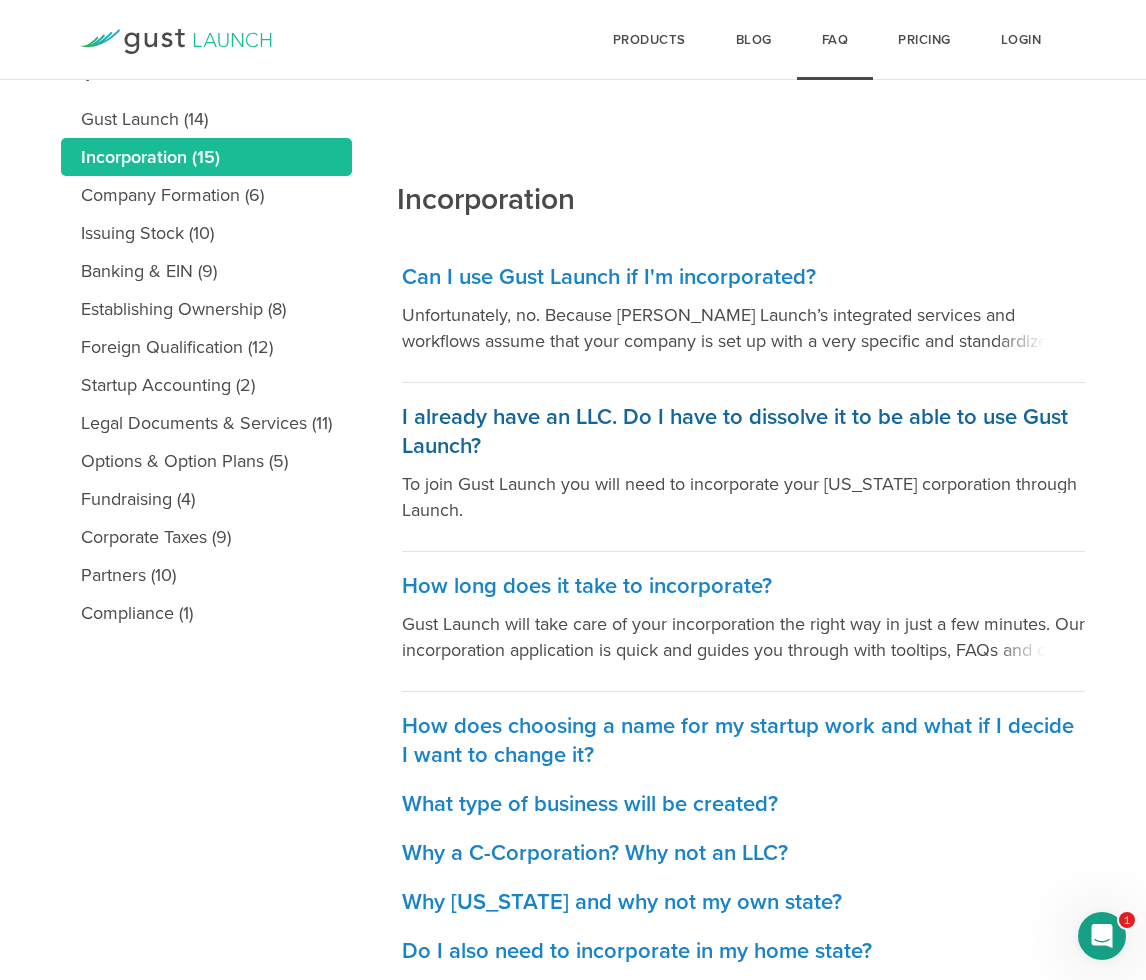click on "I already have an LLC. Do I have to dissolve it to be able to use Gust Launch?" at bounding box center (743, 432) 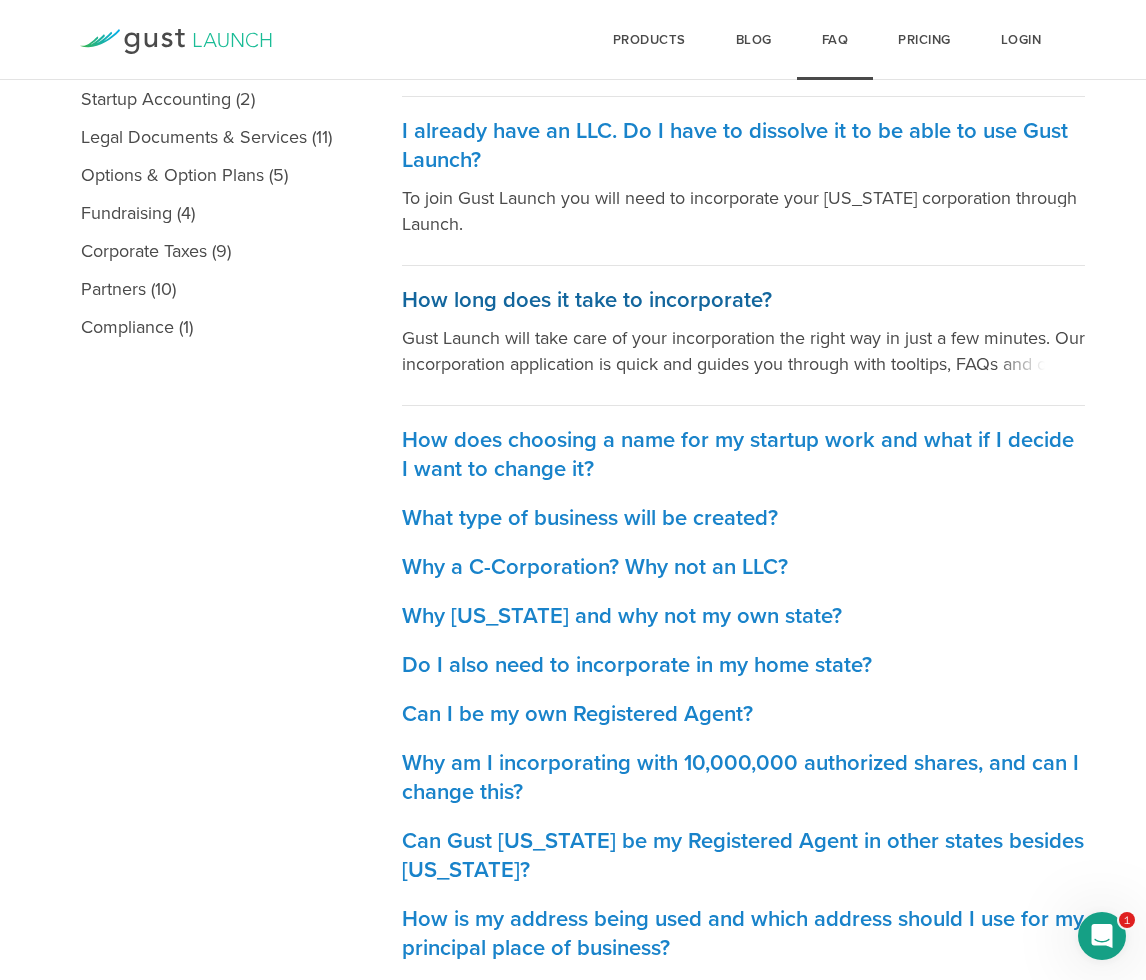 scroll, scrollTop: 559, scrollLeft: 0, axis: vertical 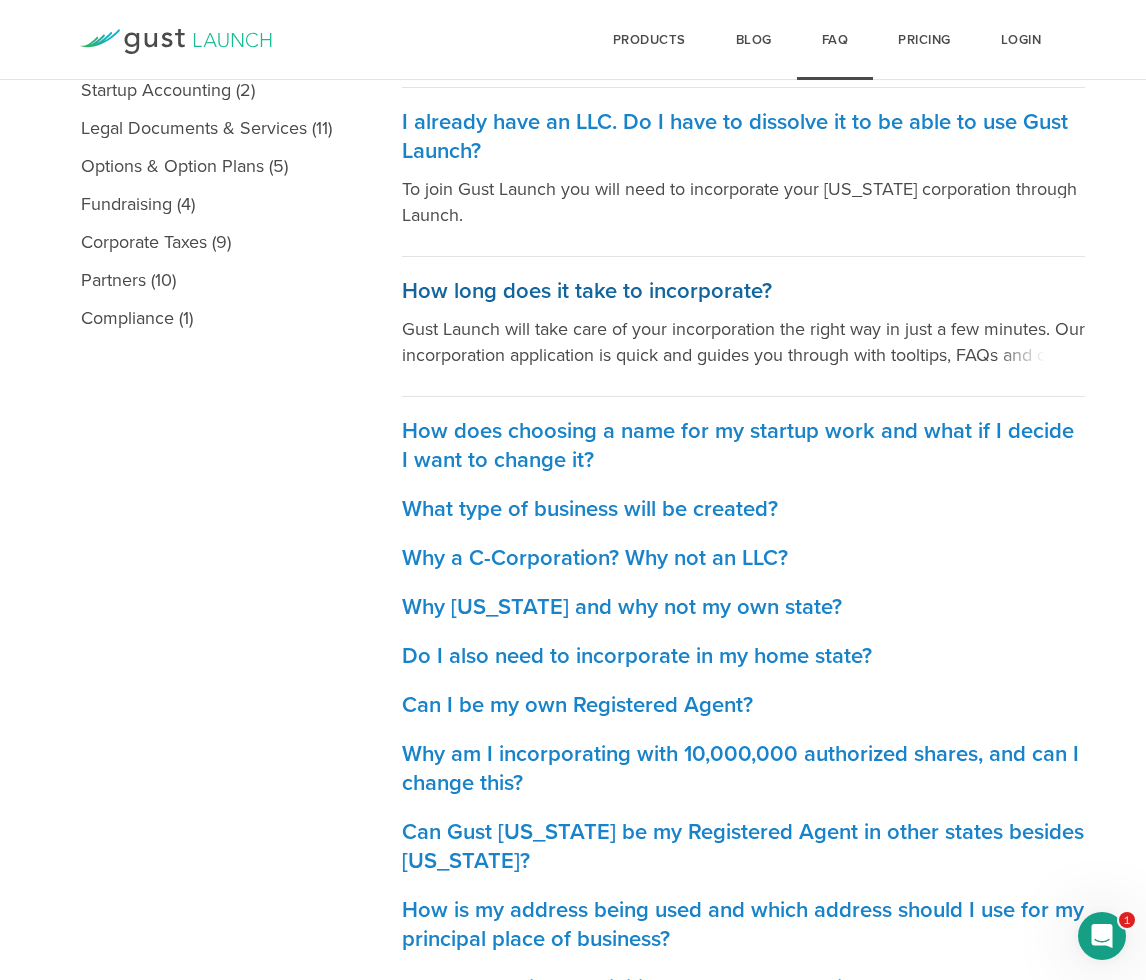 click on "How long does it take to incorporate?" at bounding box center (743, 291) 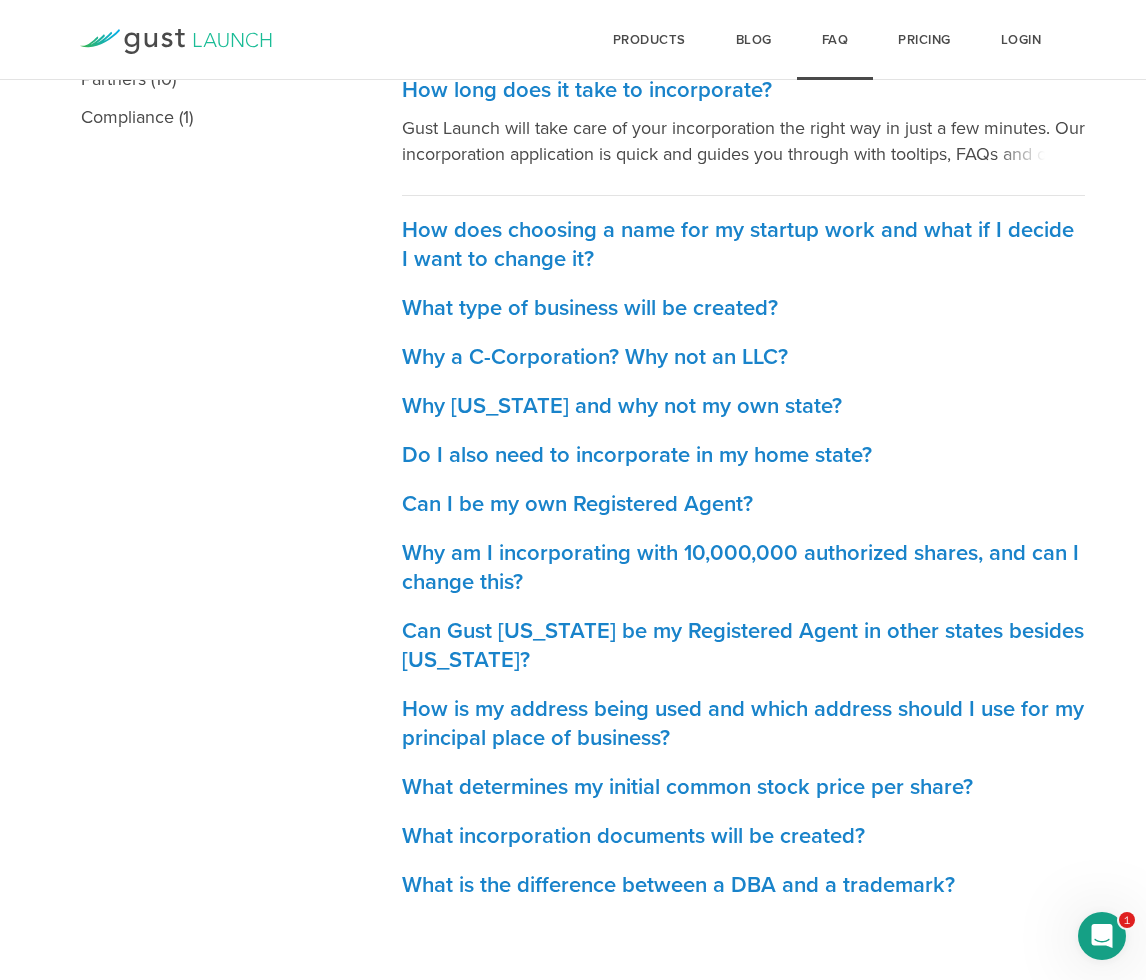 scroll, scrollTop: 760, scrollLeft: 0, axis: vertical 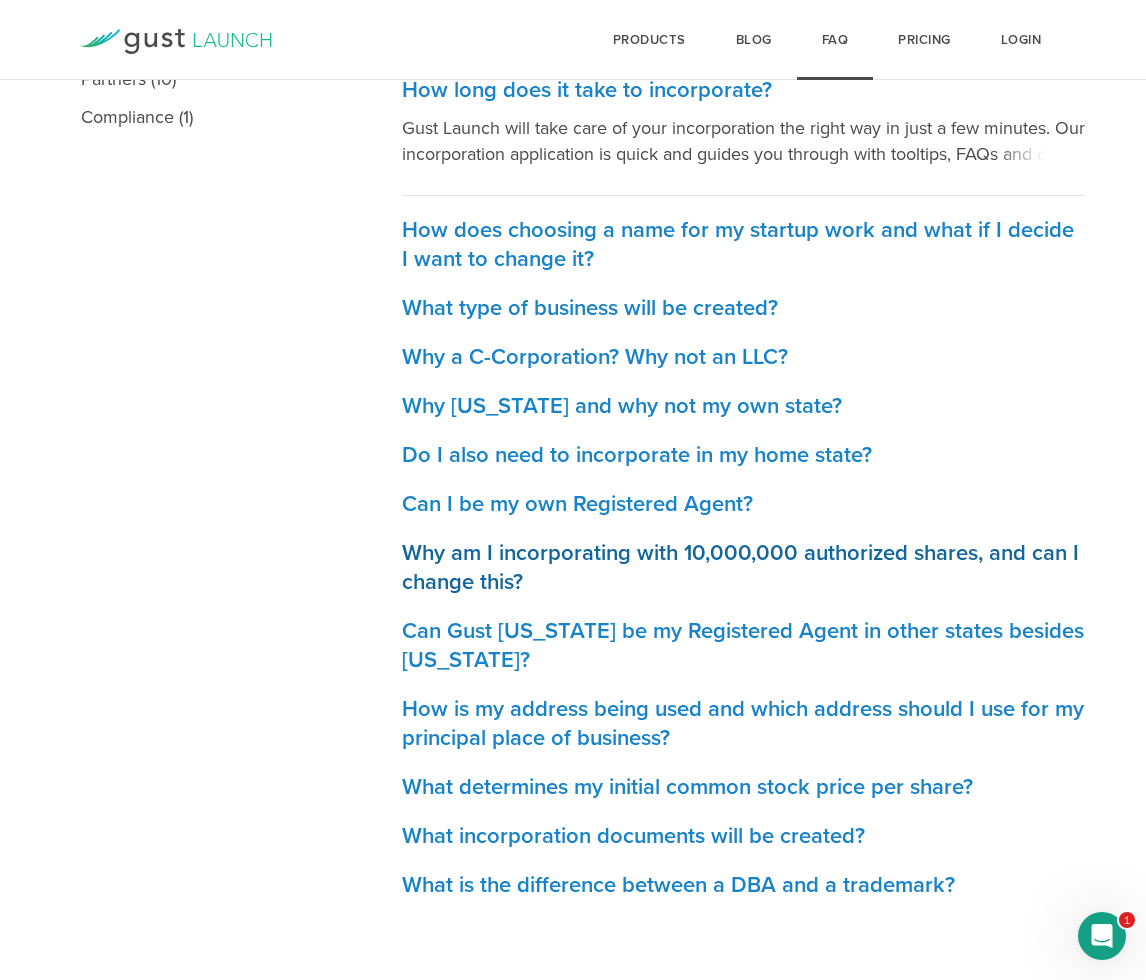 click on "Why am I incorporating with 10,000,000 authorized shares, and can I change this?" at bounding box center [743, 568] 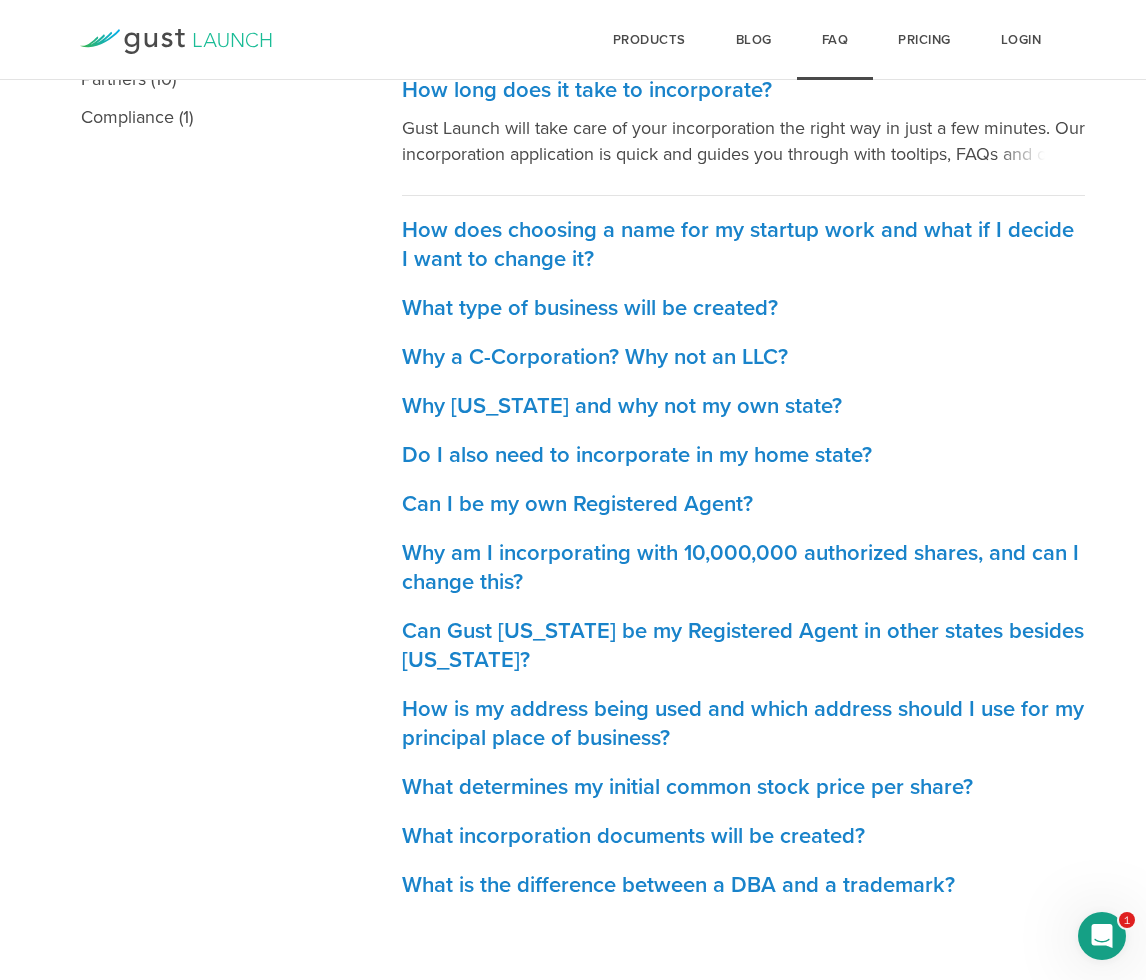 scroll, scrollTop: 760, scrollLeft: 0, axis: vertical 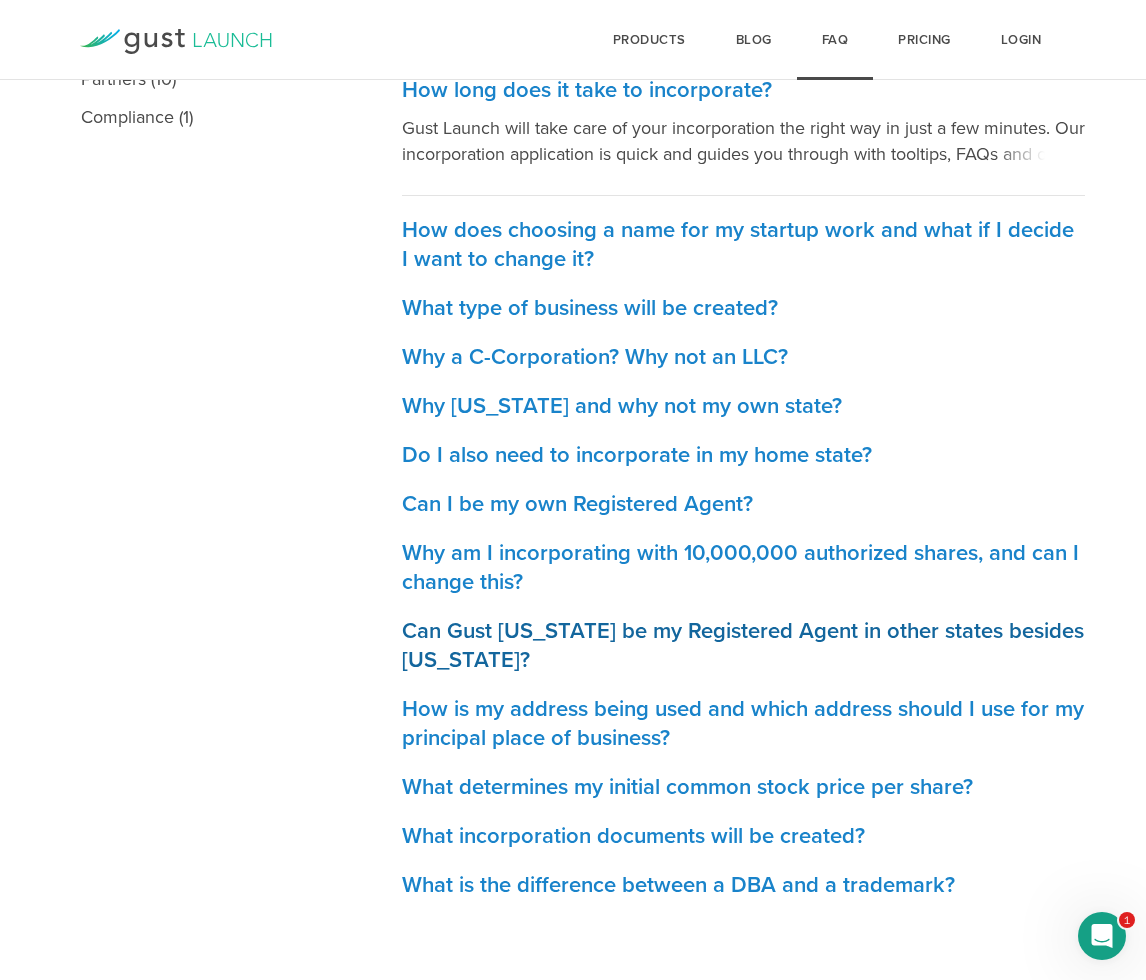 click on "Can Gust Delaware be my Registered Agent in other states besides Delaware?" at bounding box center [743, 646] 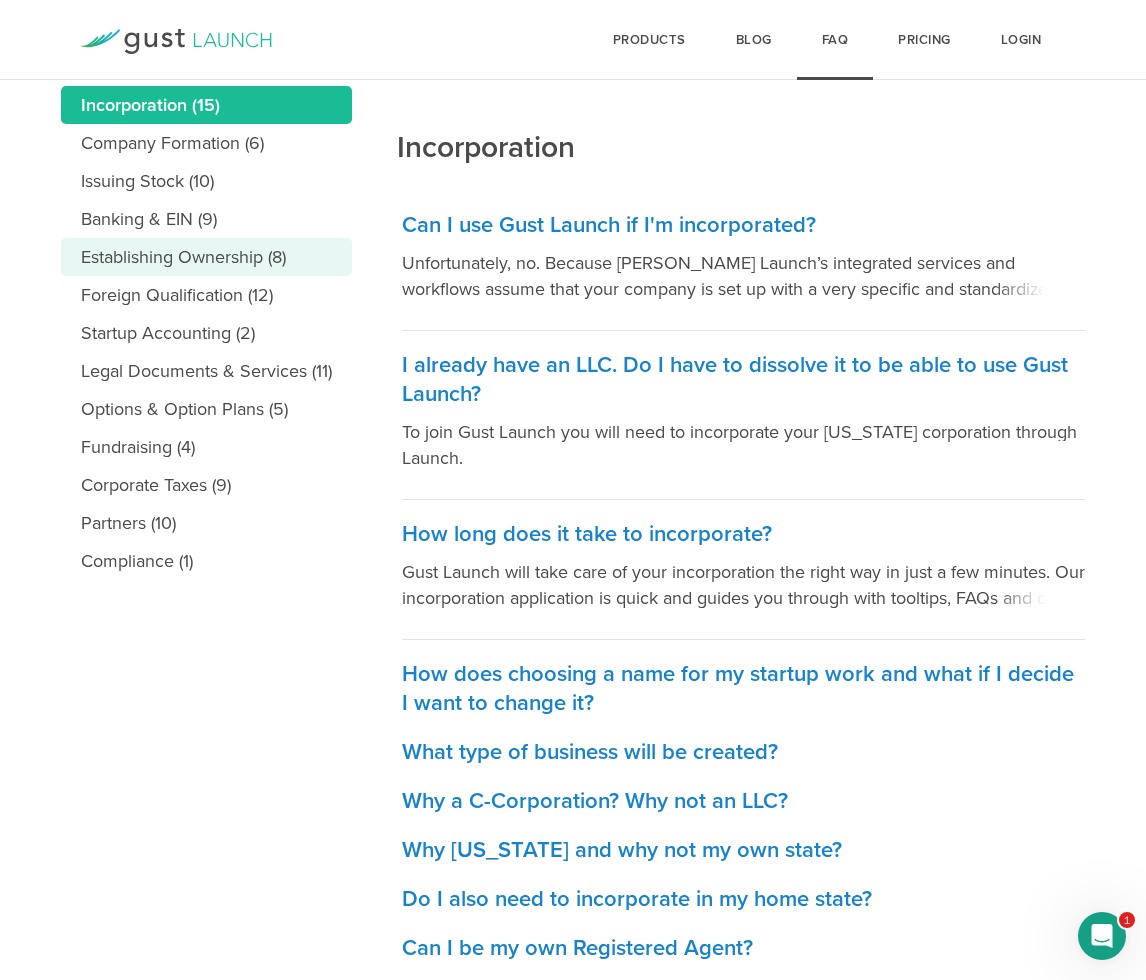 scroll, scrollTop: 310, scrollLeft: 0, axis: vertical 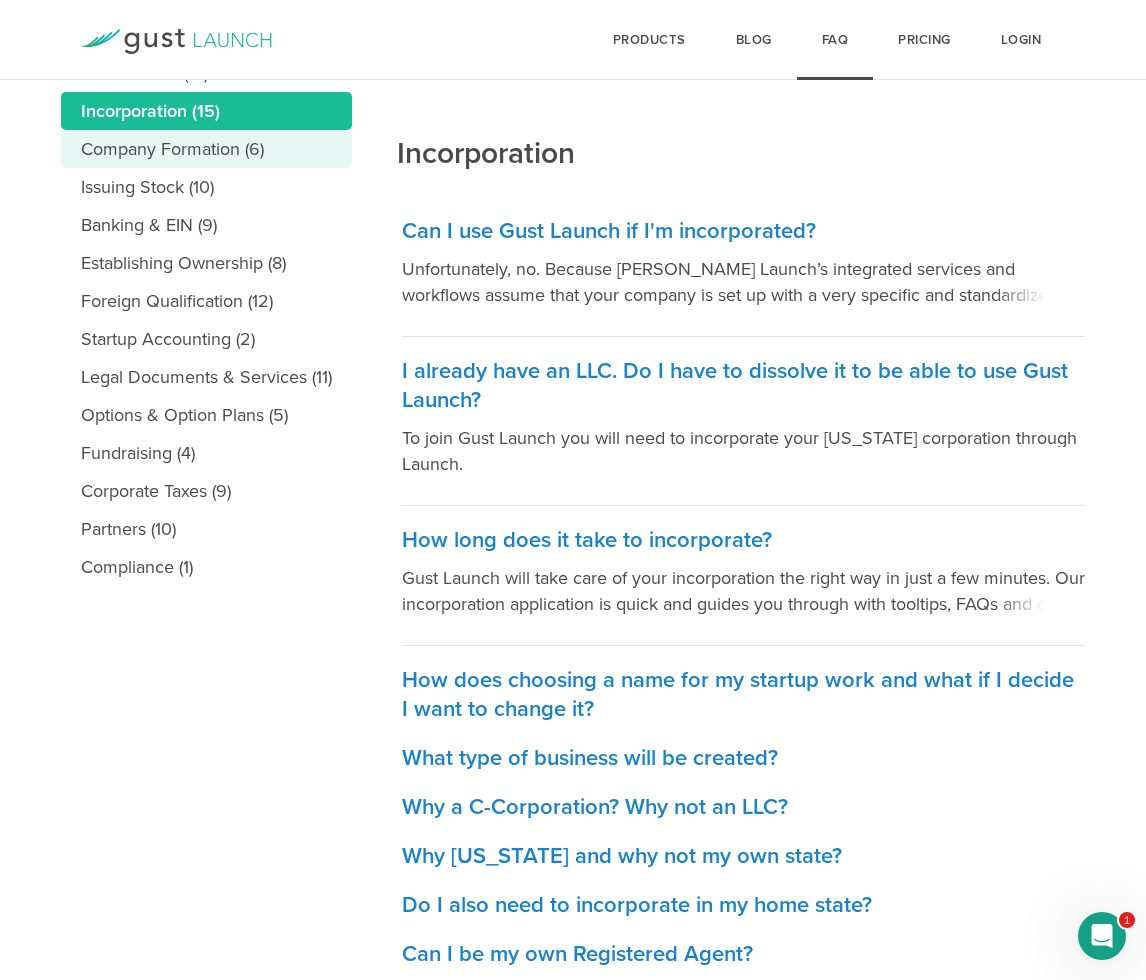 click on "Company Formation (6)" at bounding box center [206, 149] 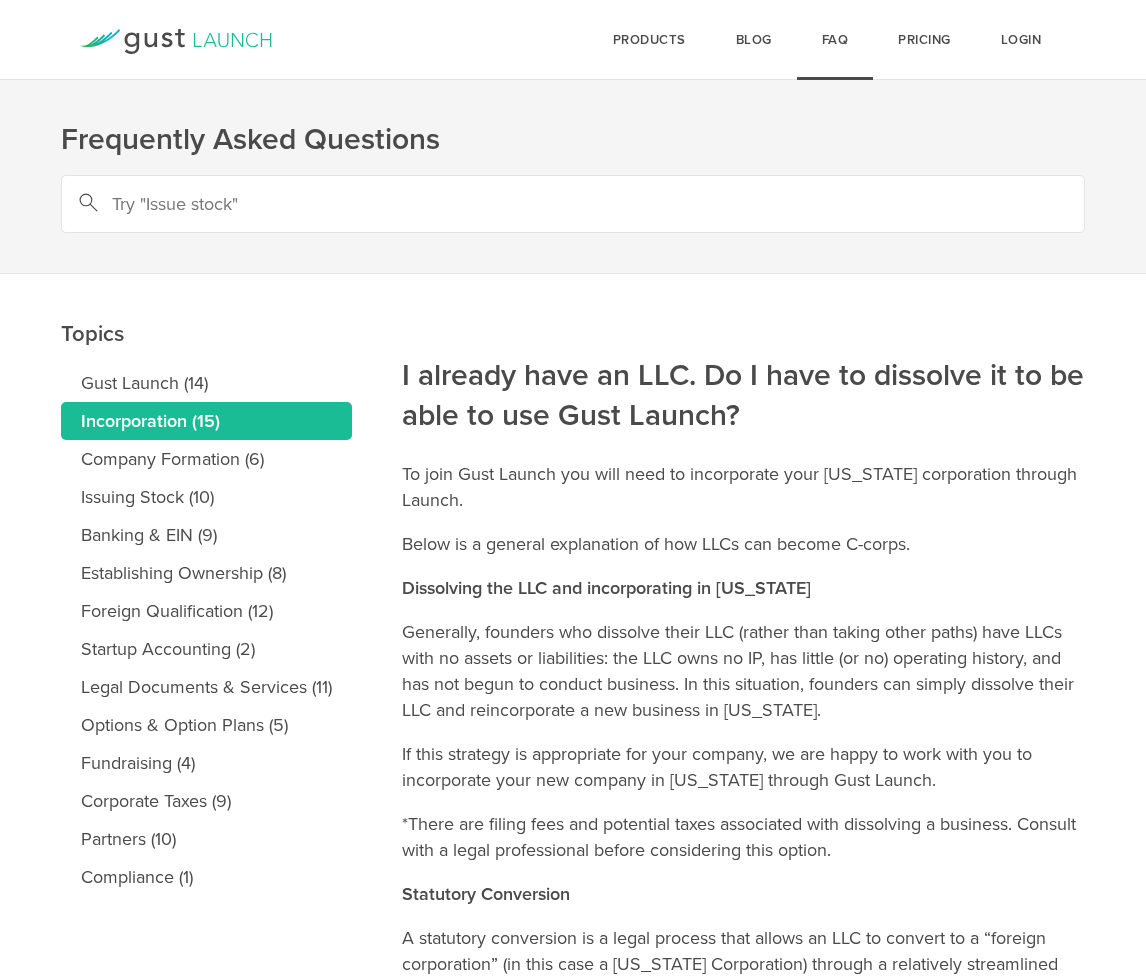 scroll, scrollTop: 0, scrollLeft: 0, axis: both 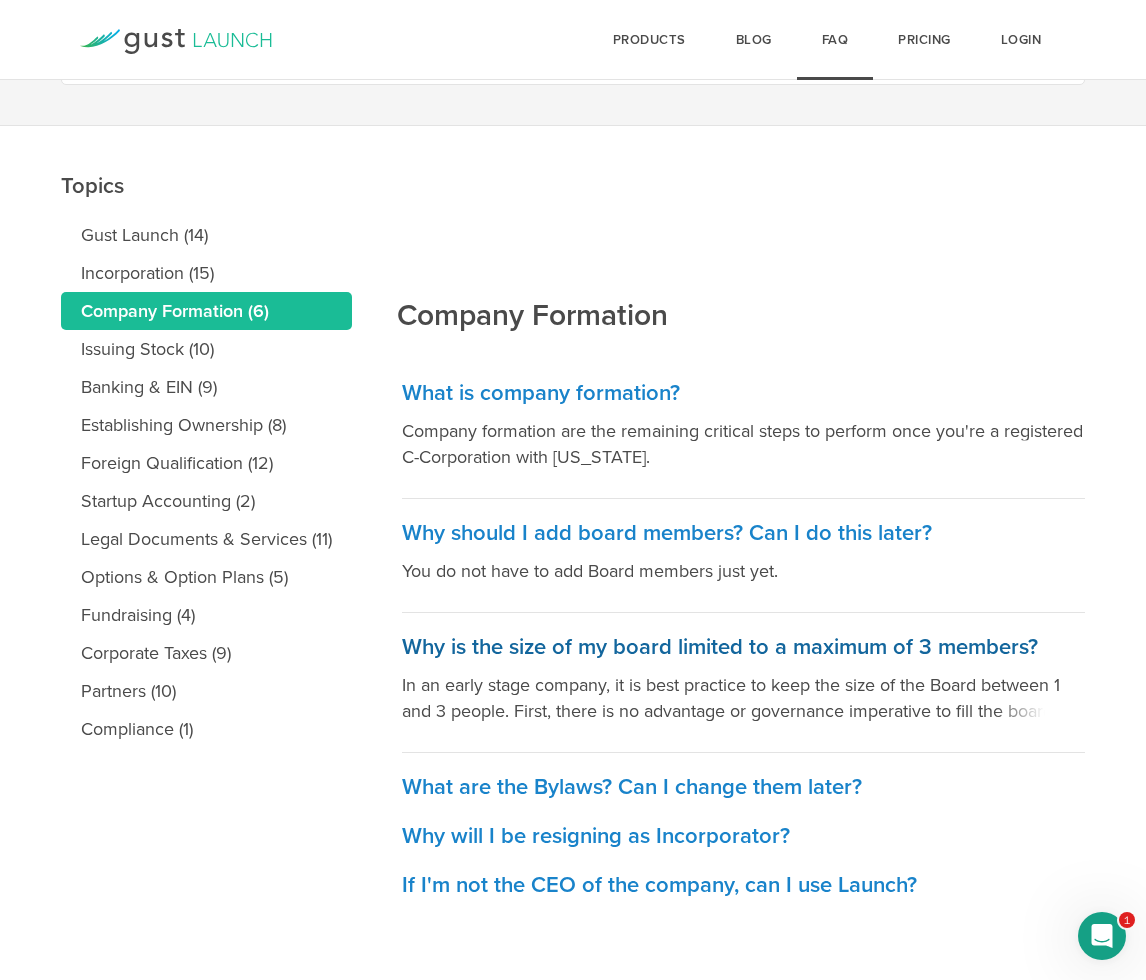 click on "Why is the size of my board limited to a maximum of 3 members?" at bounding box center (743, 647) 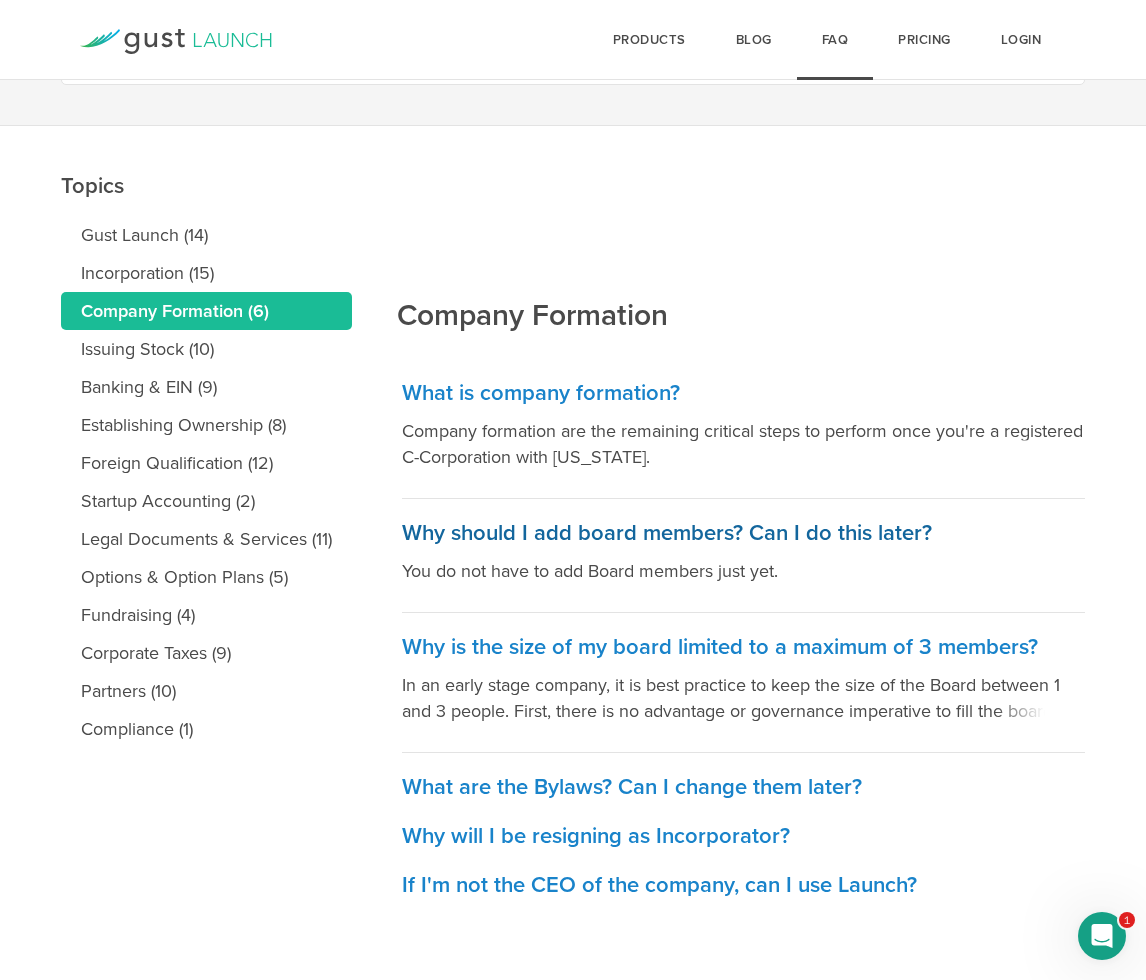 scroll, scrollTop: 148, scrollLeft: 0, axis: vertical 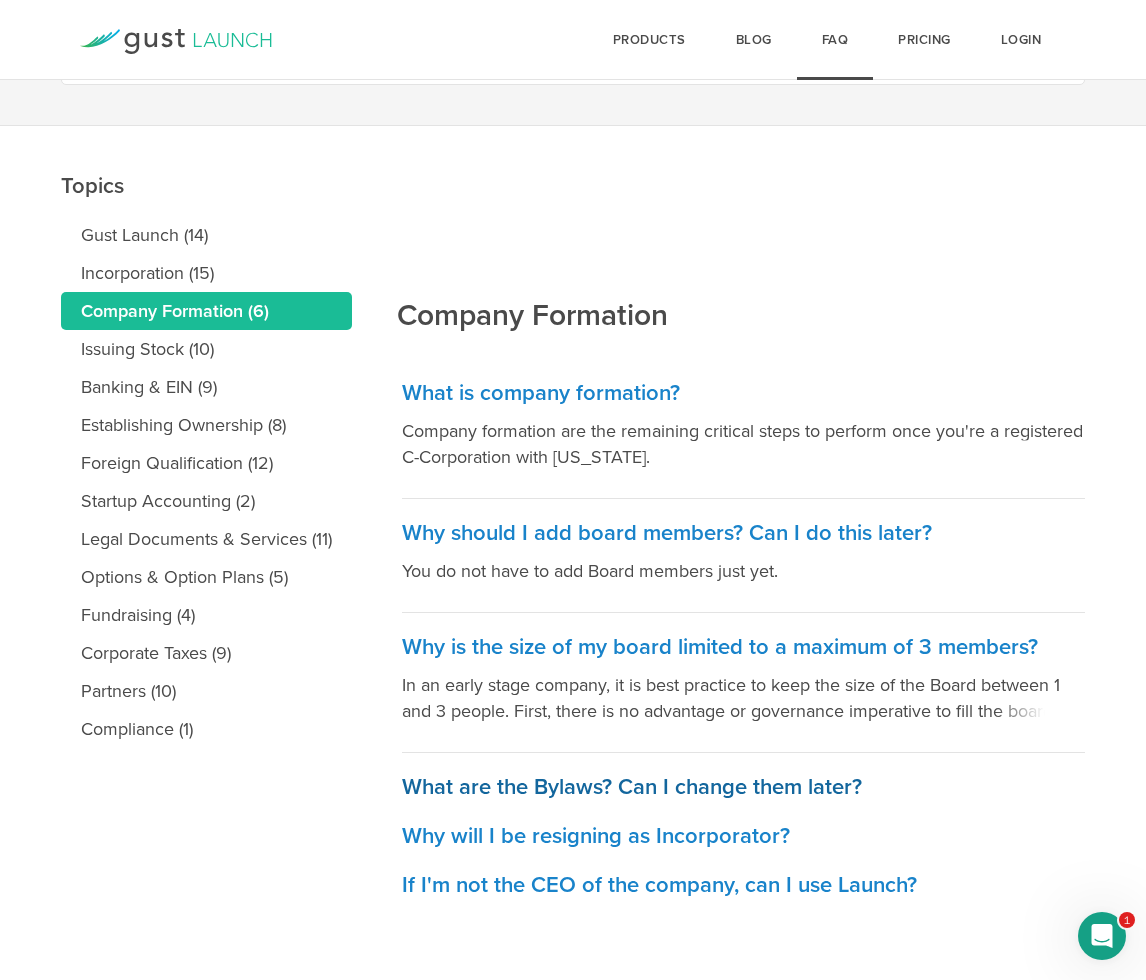 click on "What are the Bylaws? Can I change them later?" at bounding box center [743, 787] 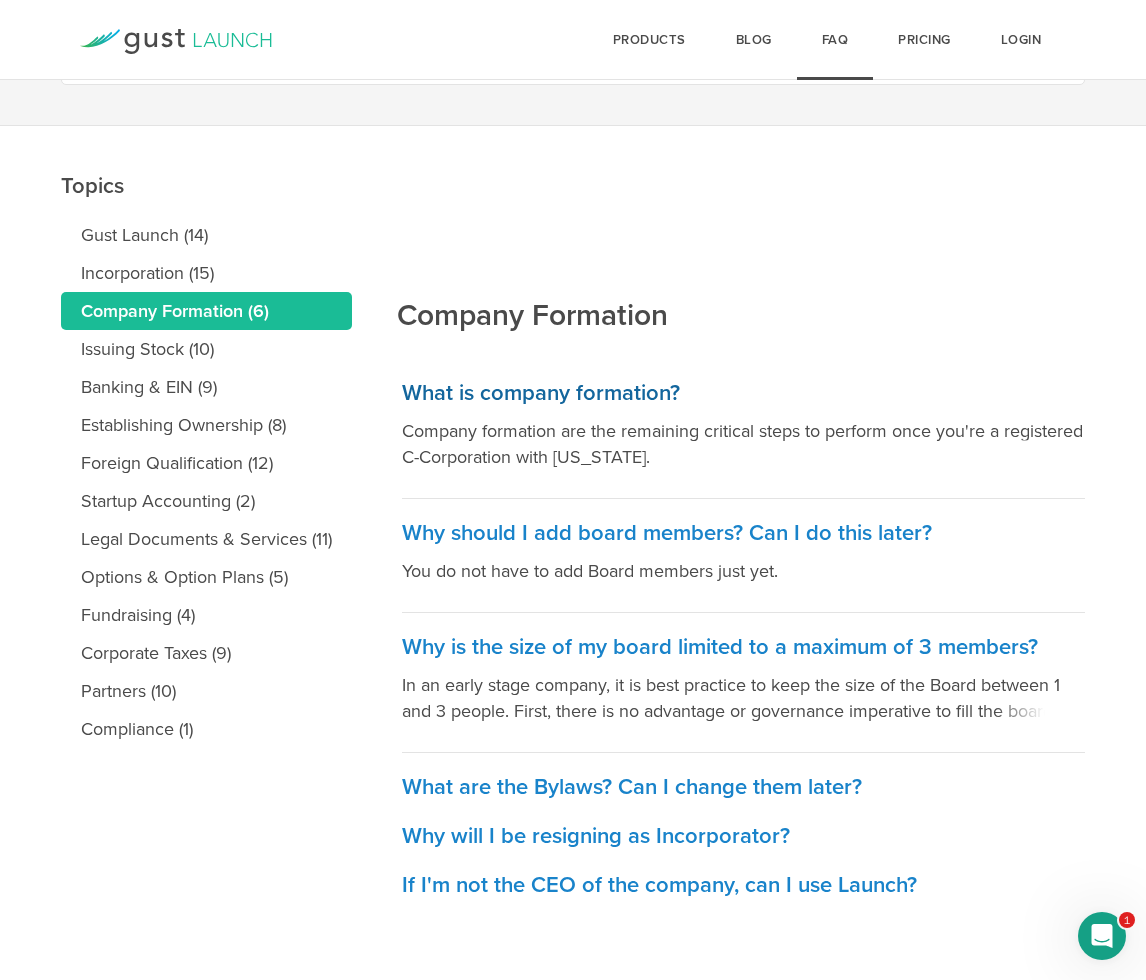 scroll, scrollTop: 148, scrollLeft: 0, axis: vertical 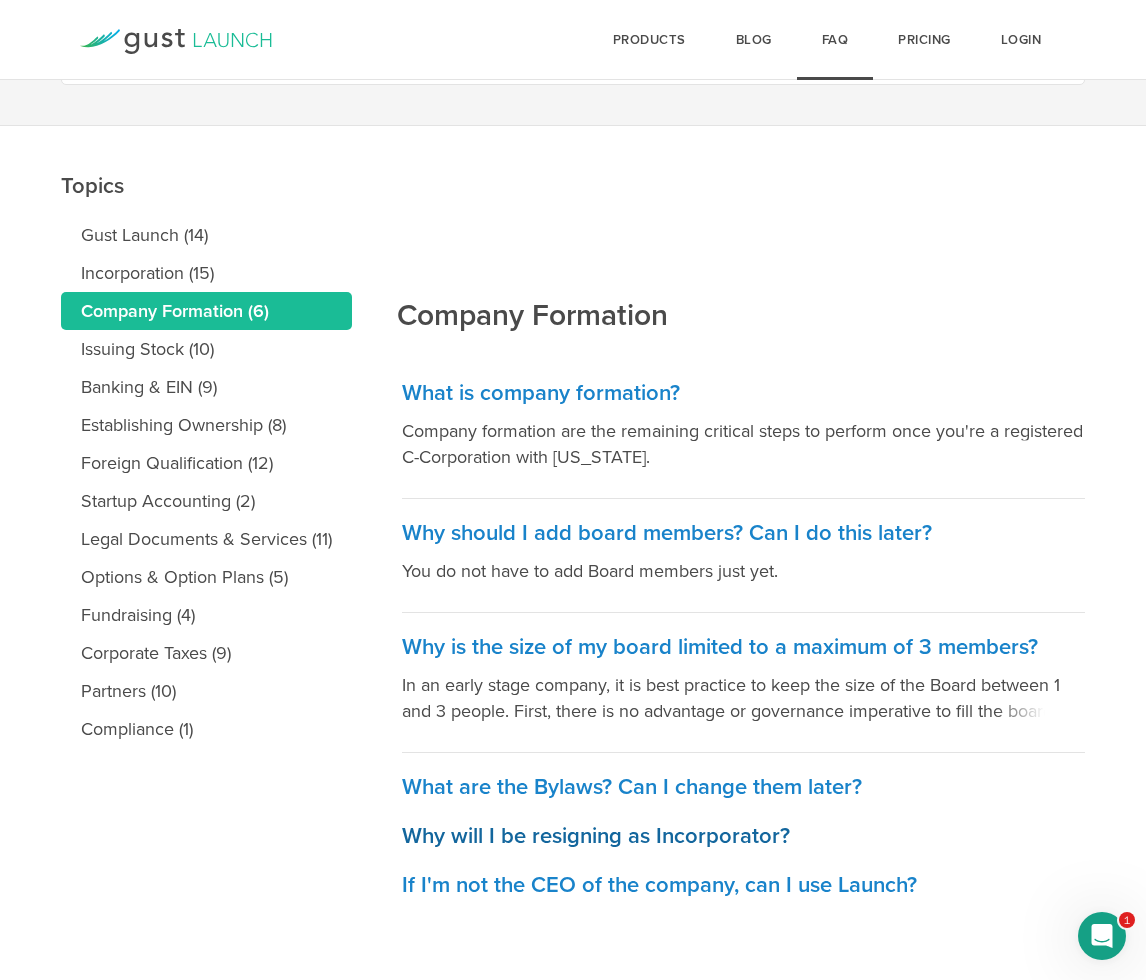 click on "Why will I be resigning as Incorporator?" at bounding box center [743, 836] 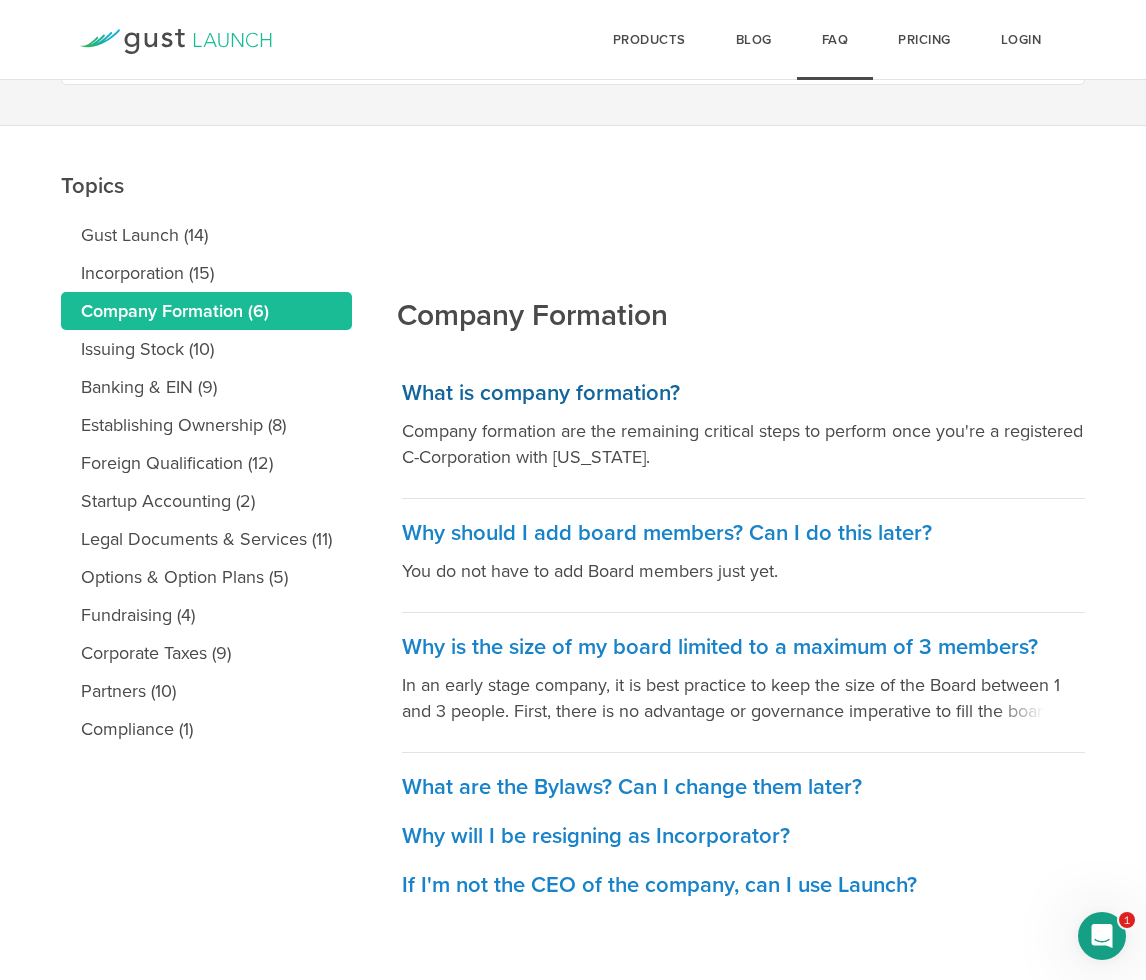 scroll, scrollTop: 148, scrollLeft: 0, axis: vertical 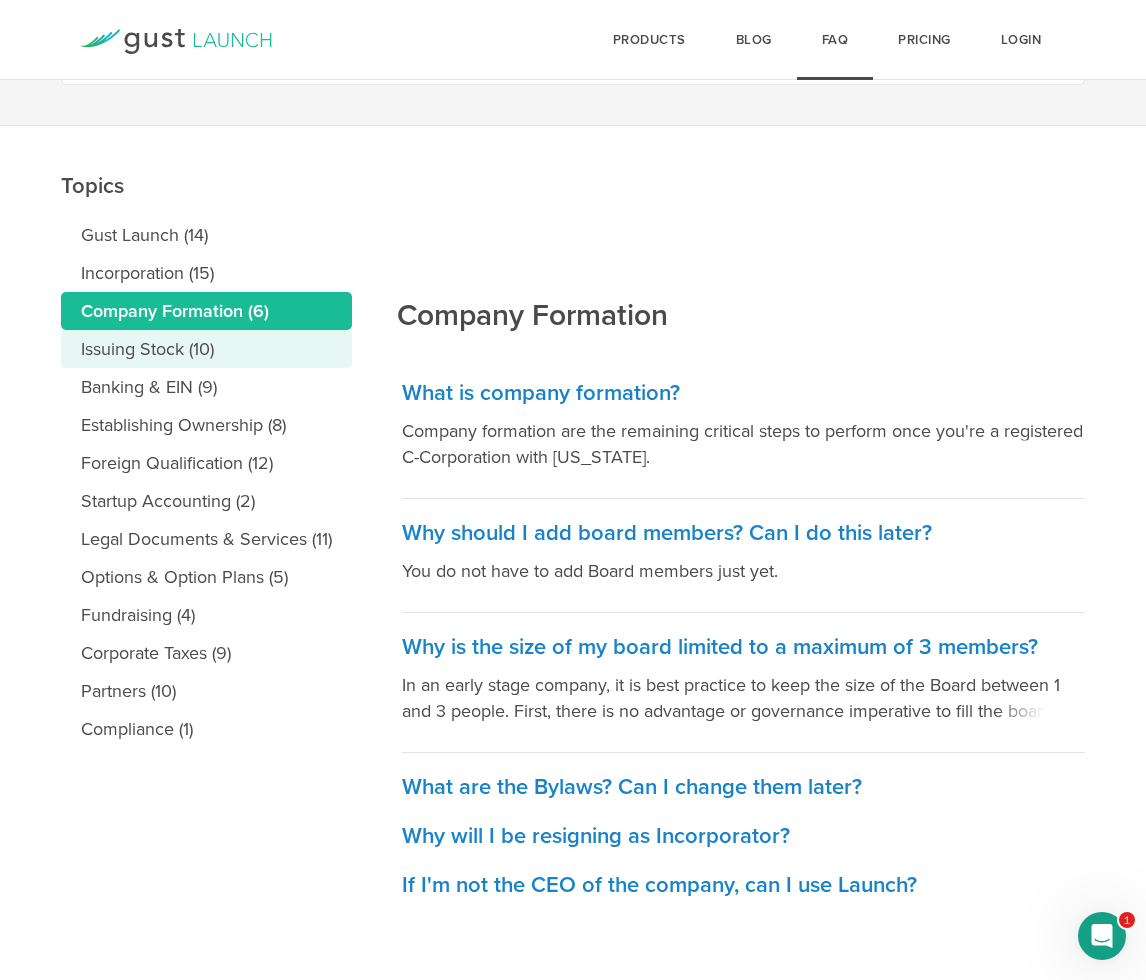 click on "Issuing Stock (10)" at bounding box center [206, 349] 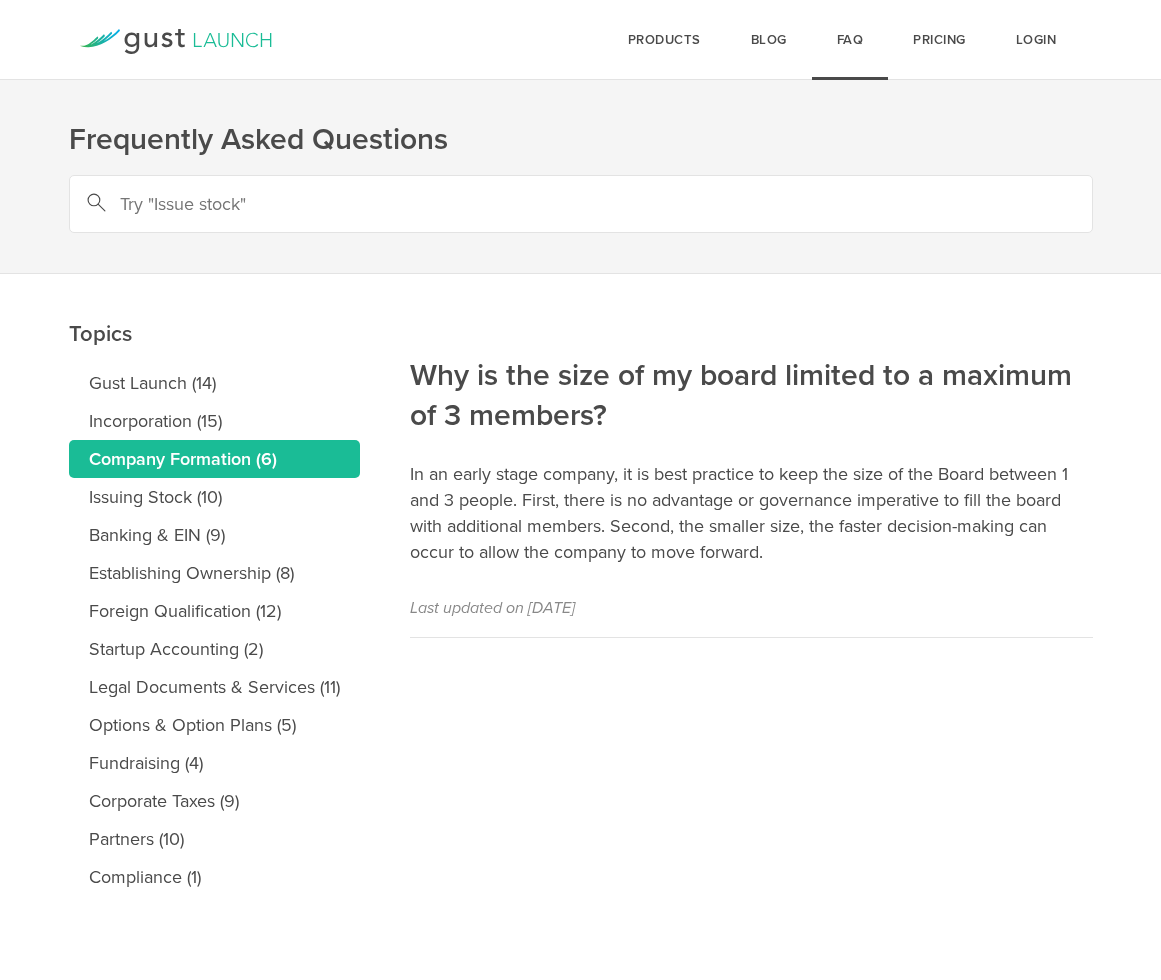 scroll, scrollTop: 0, scrollLeft: 0, axis: both 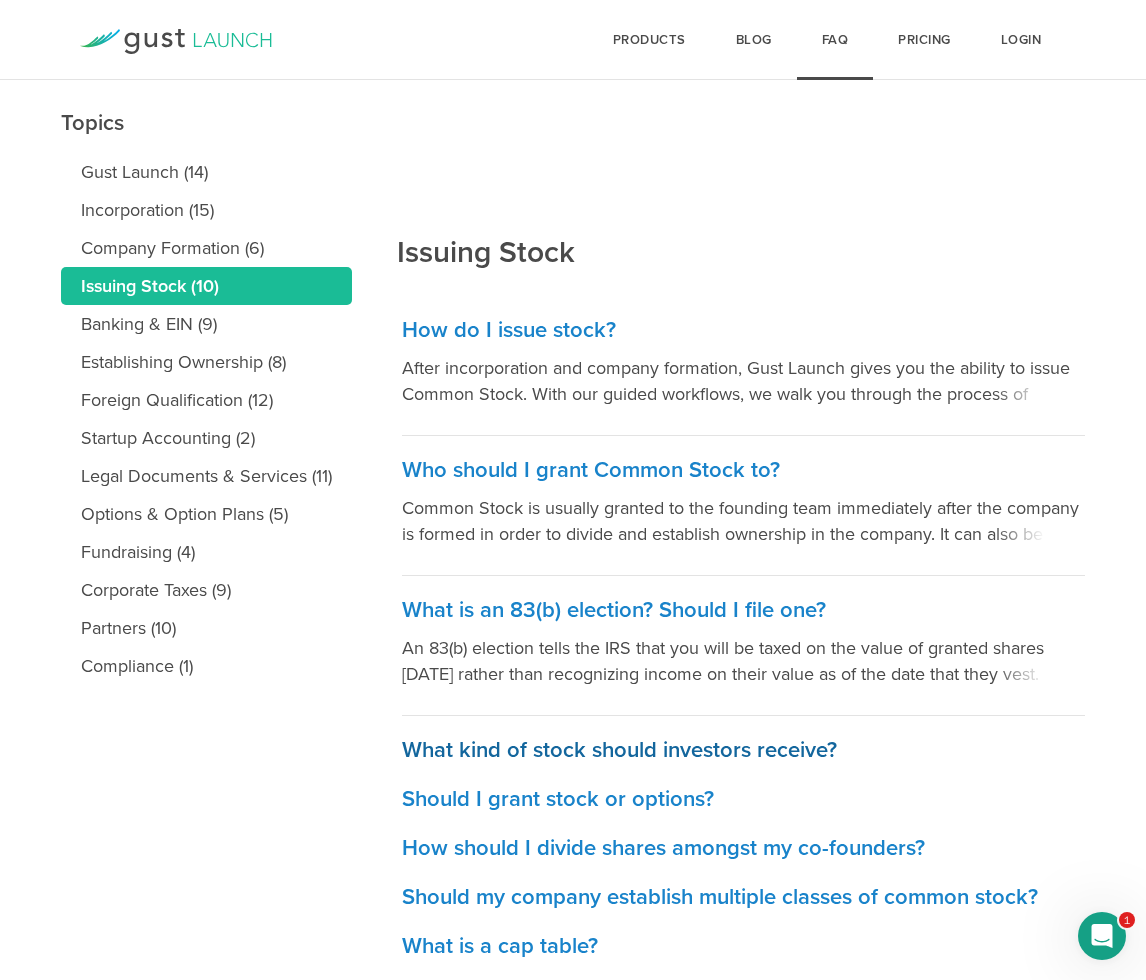 click on "What kind of stock should investors receive?" at bounding box center (743, 750) 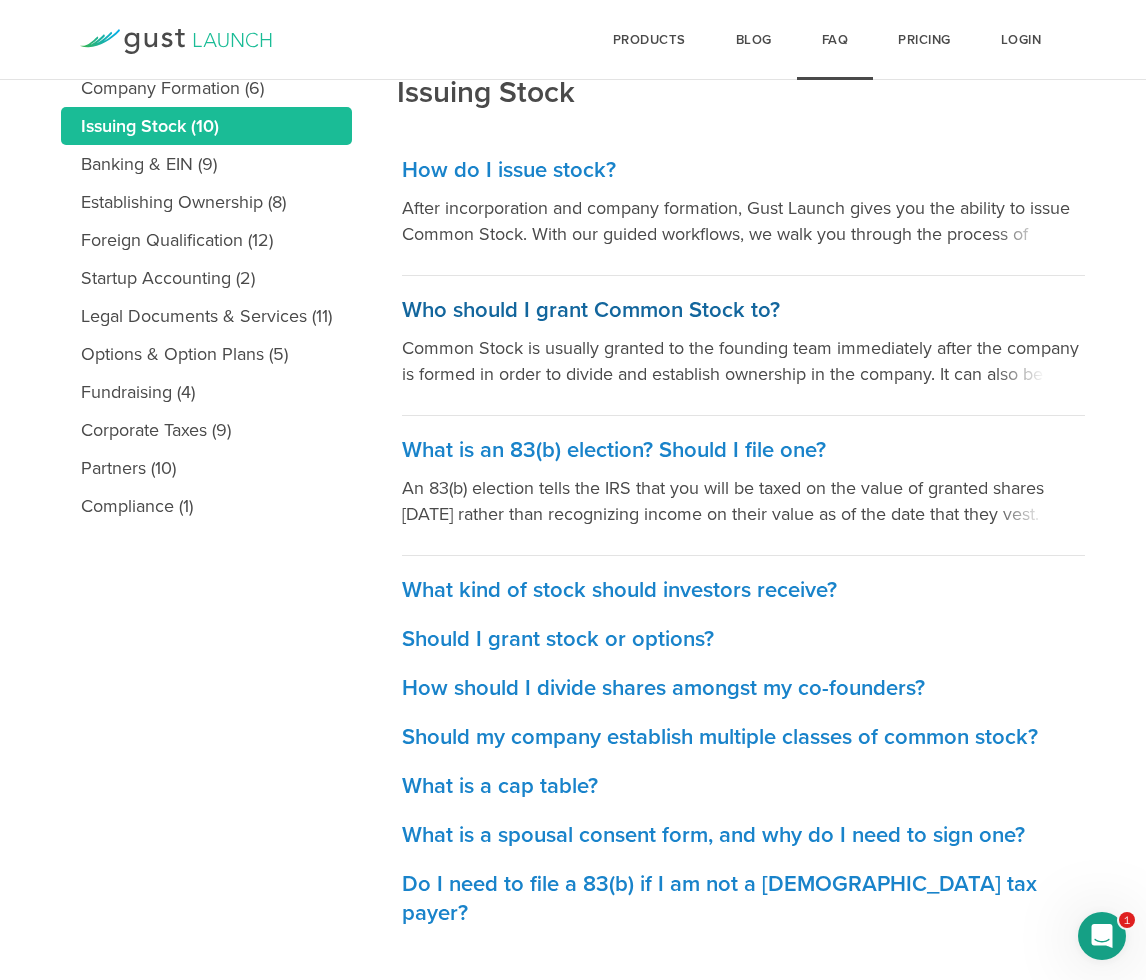scroll, scrollTop: 370, scrollLeft: 0, axis: vertical 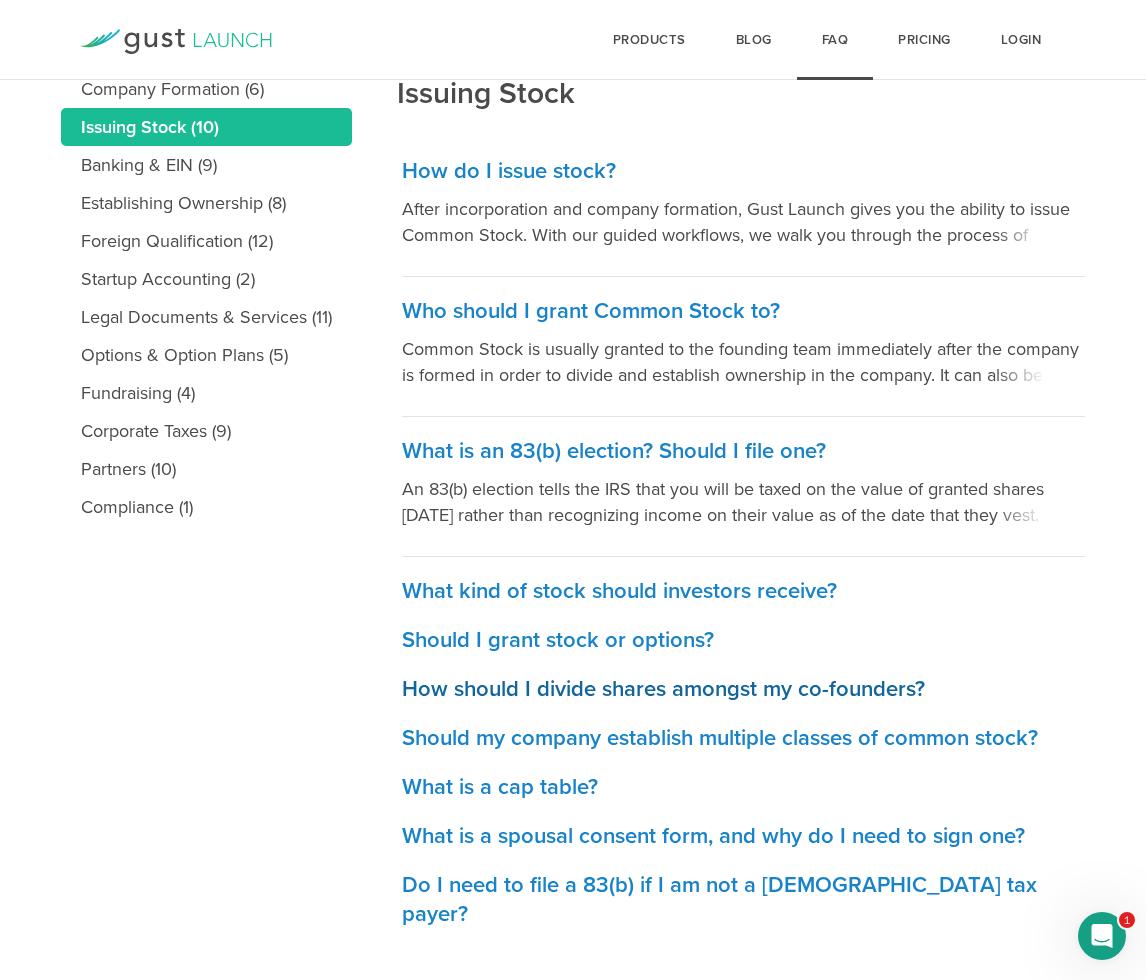 click on "How should I divide shares amongst my co-founders?" at bounding box center (743, 689) 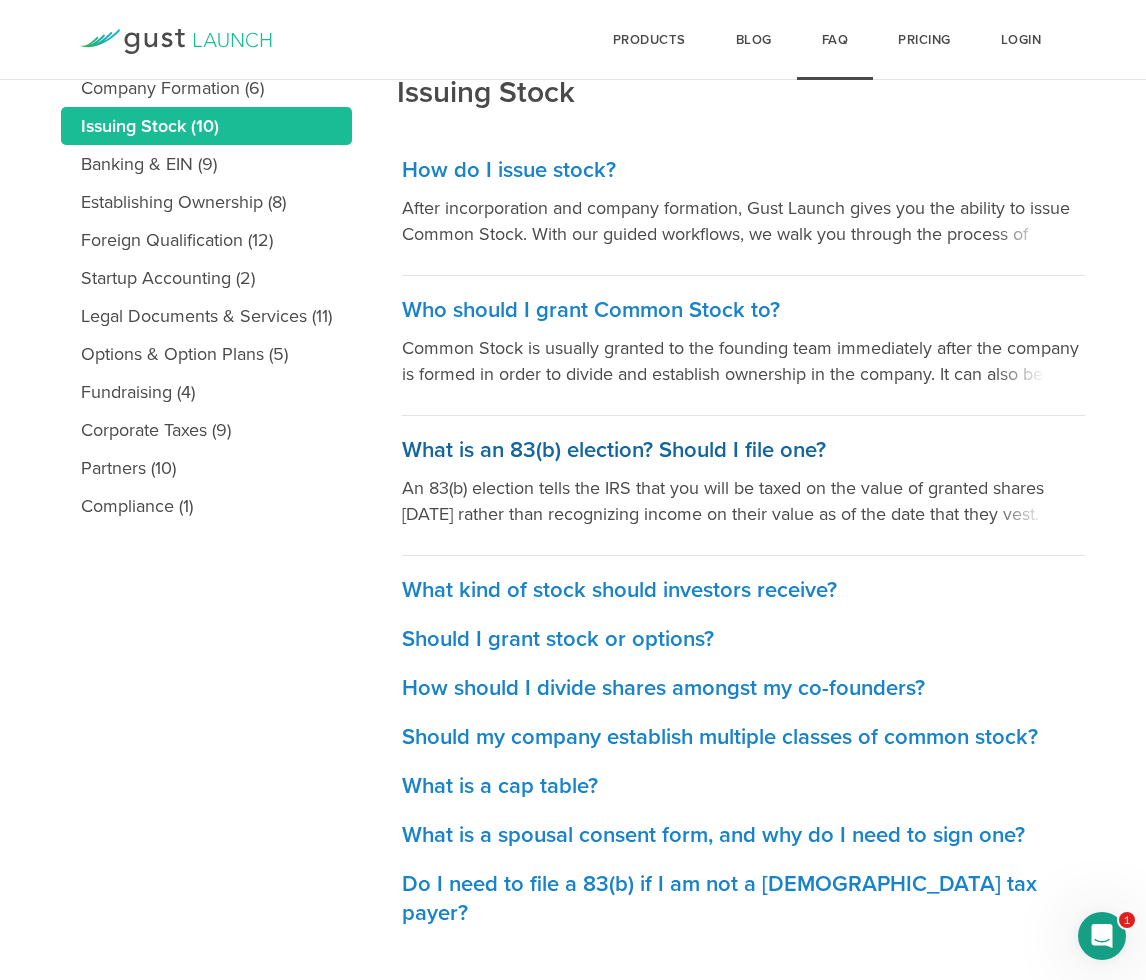 scroll, scrollTop: 370, scrollLeft: 0, axis: vertical 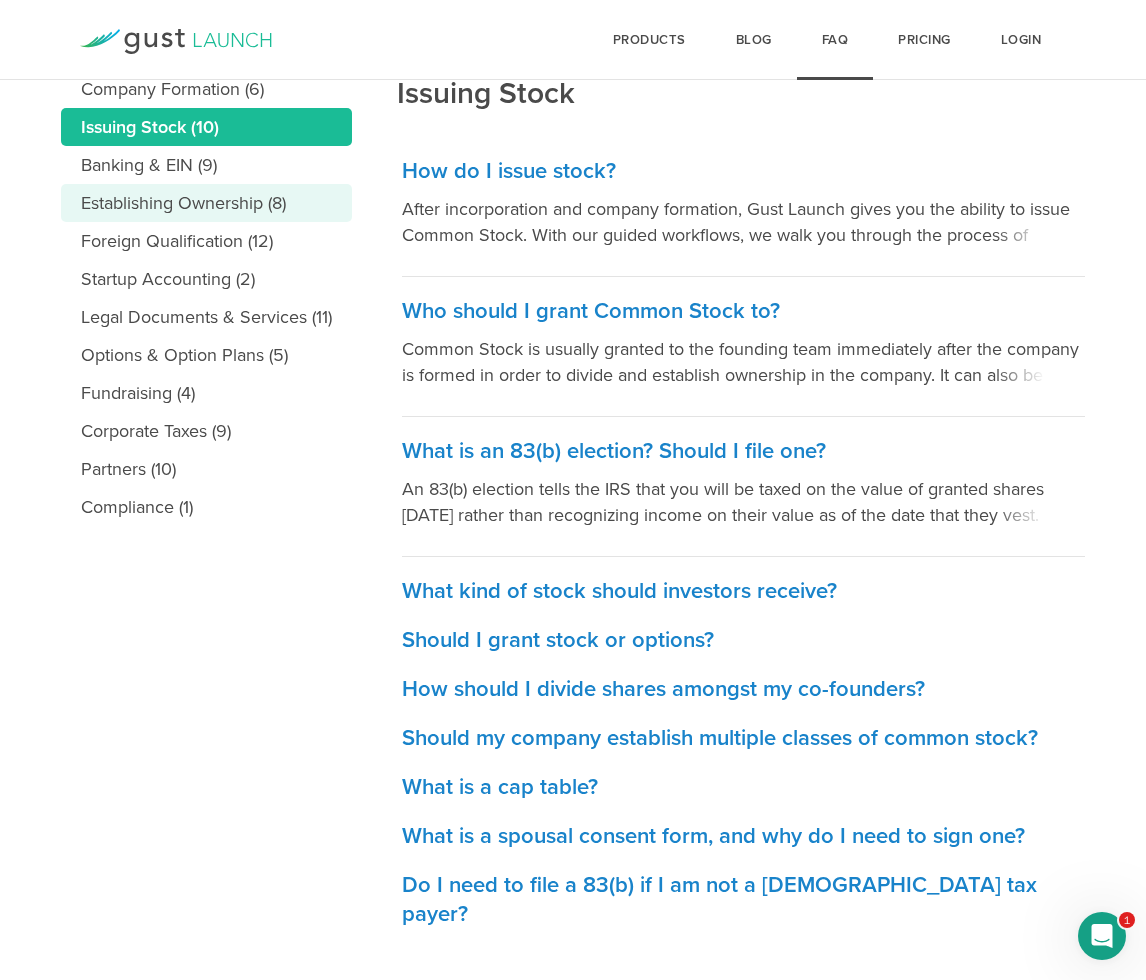 click on "Establishing Ownership (8)" at bounding box center (206, 203) 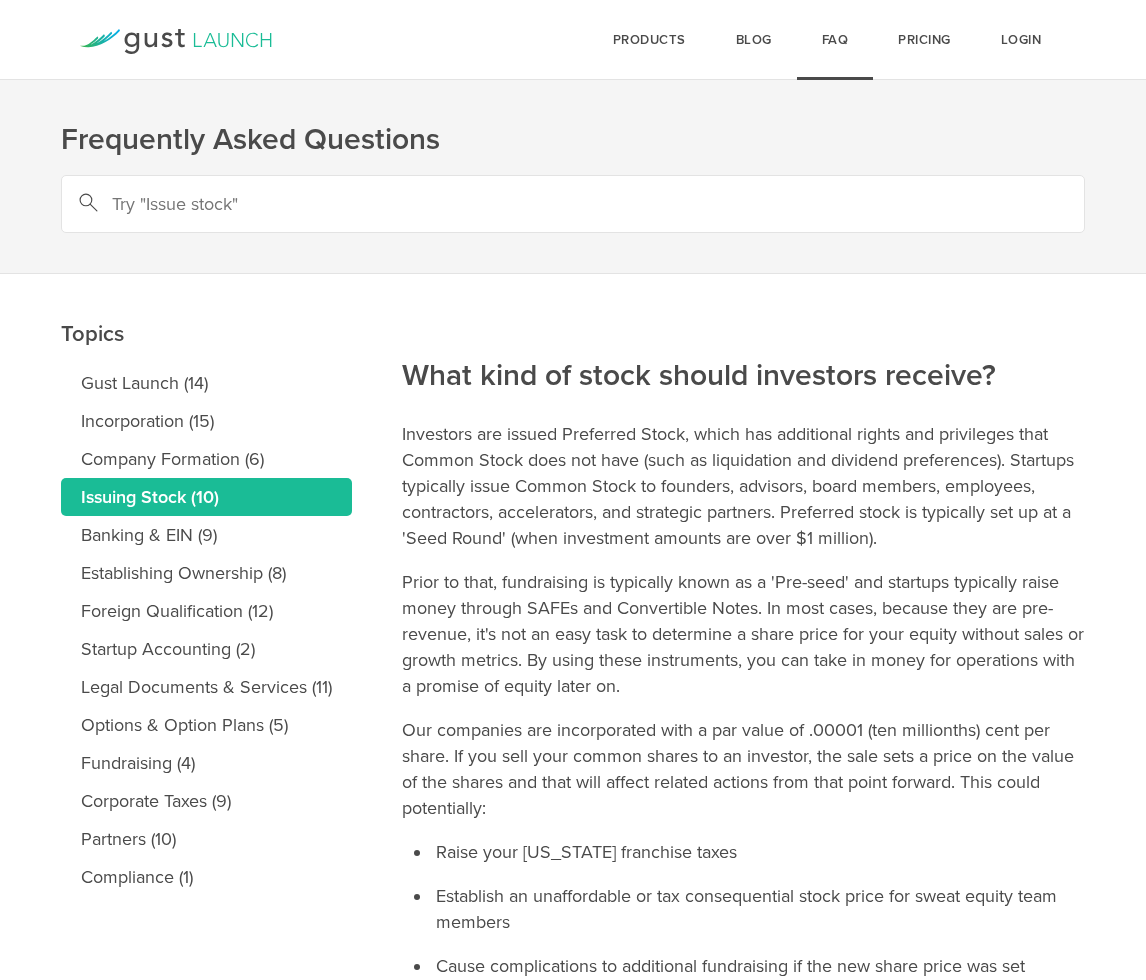 scroll, scrollTop: 0, scrollLeft: 0, axis: both 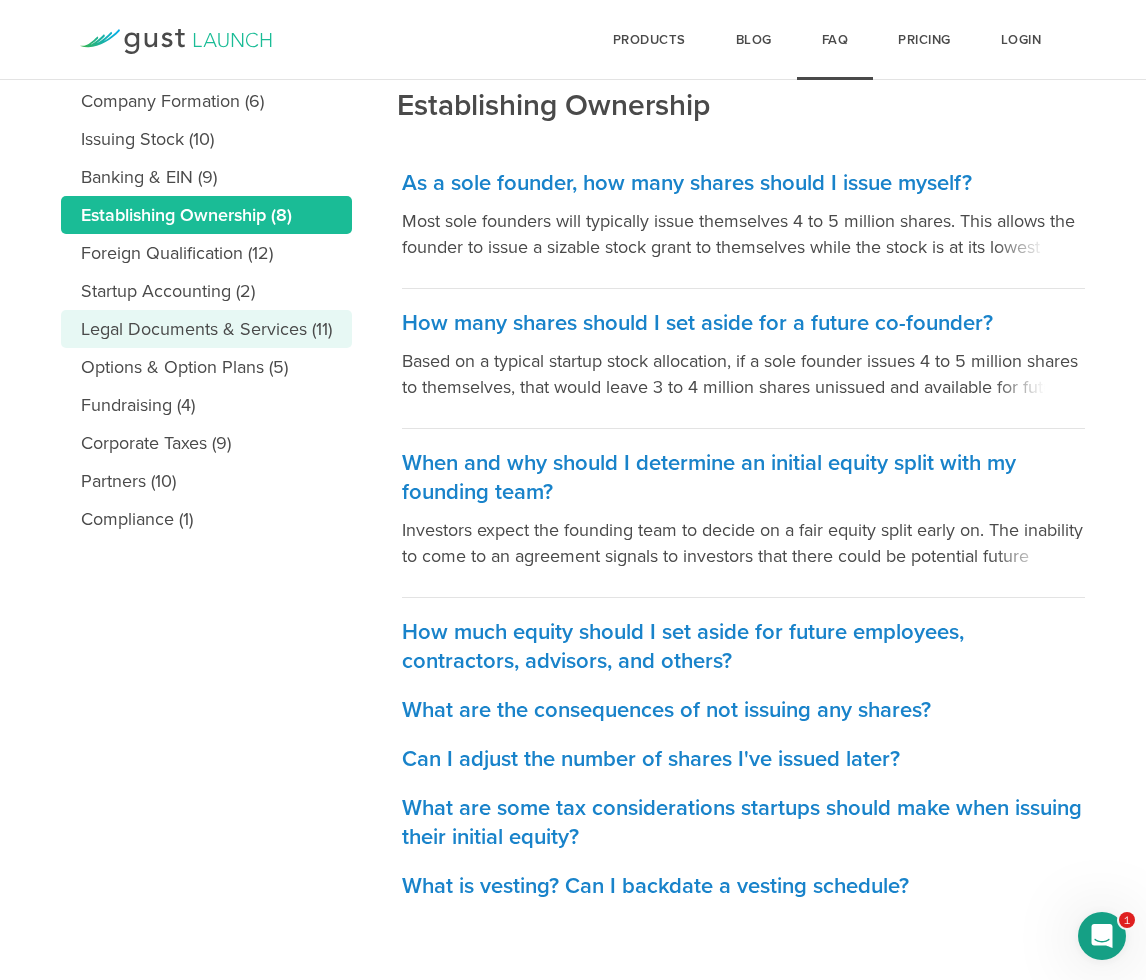 click on "Legal Documents & Services (11)" at bounding box center [206, 329] 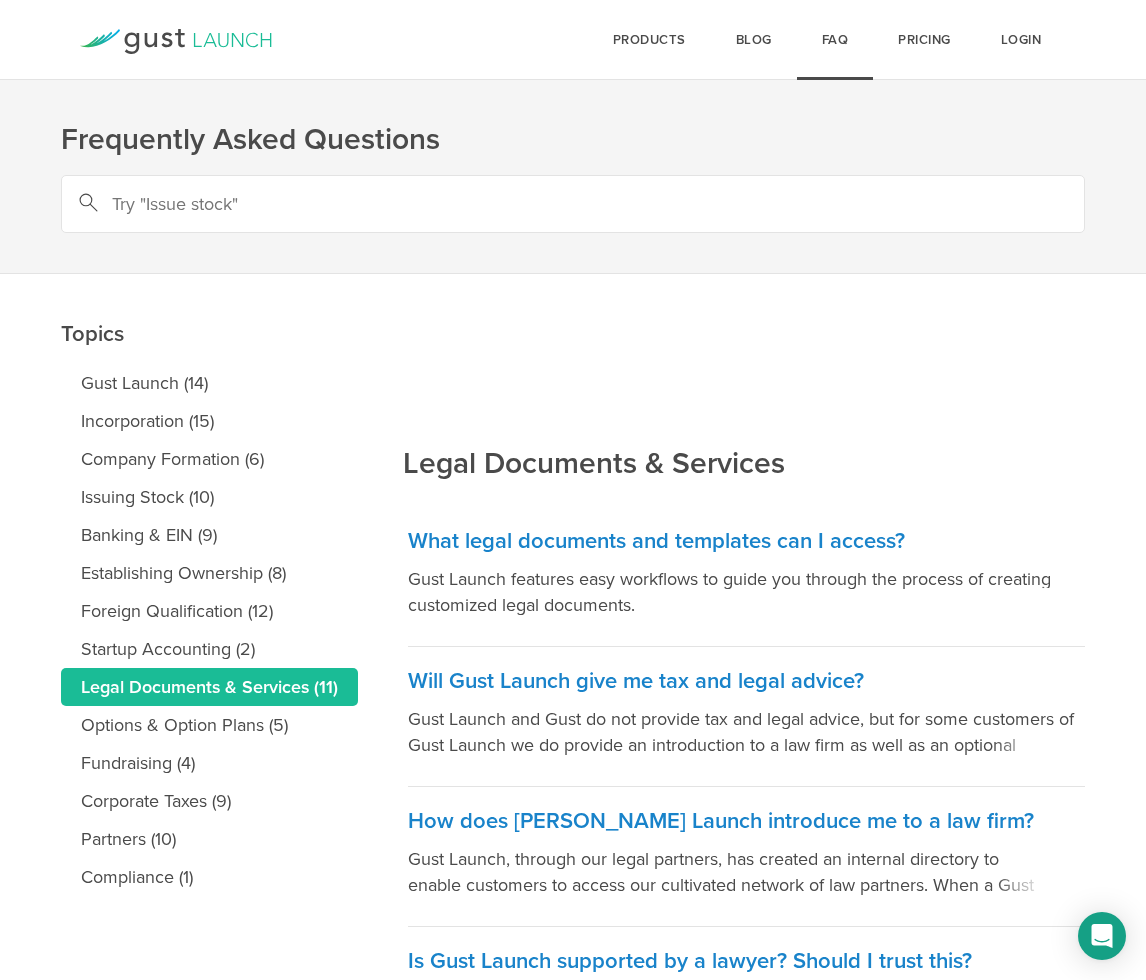 scroll, scrollTop: 257, scrollLeft: 0, axis: vertical 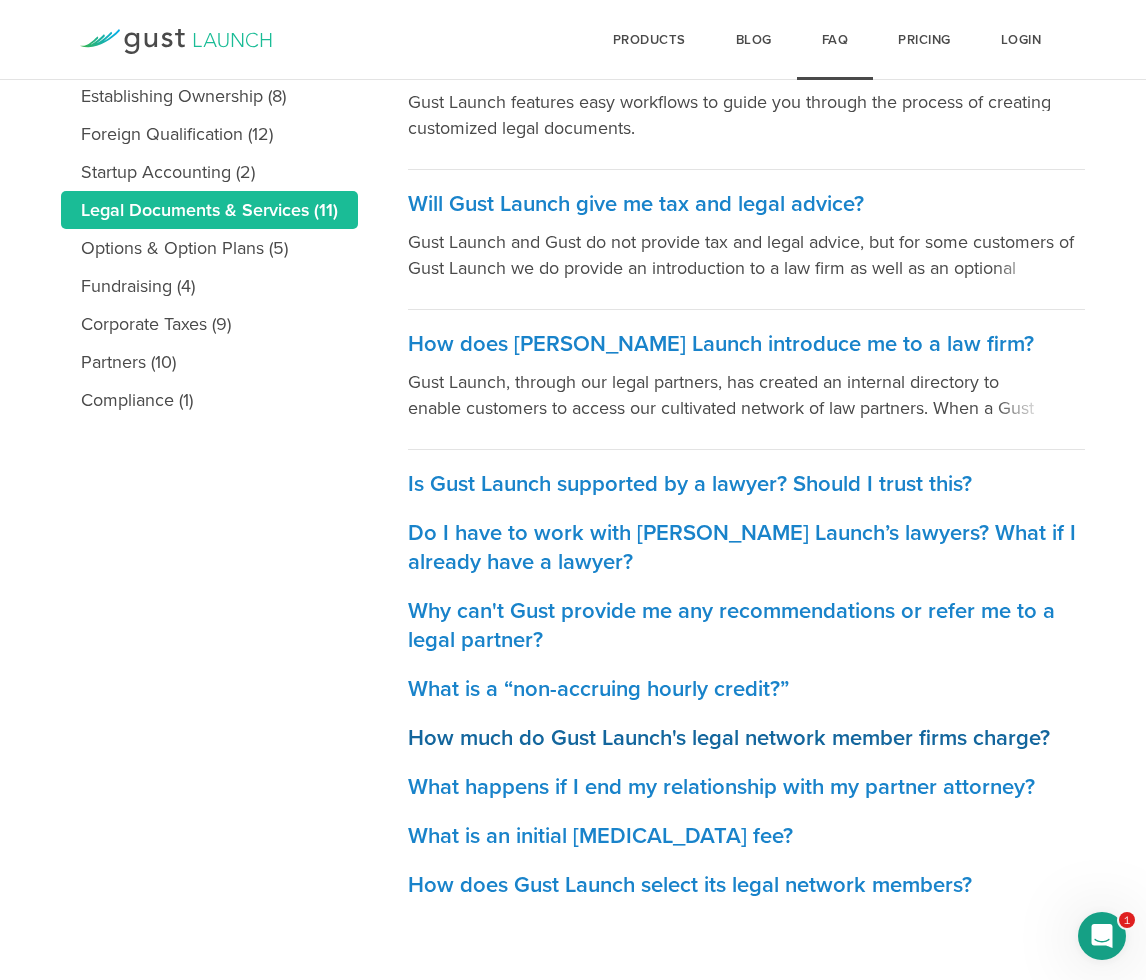 click on "How much do Gust Launch's legal network member firms charge?" at bounding box center (746, 738) 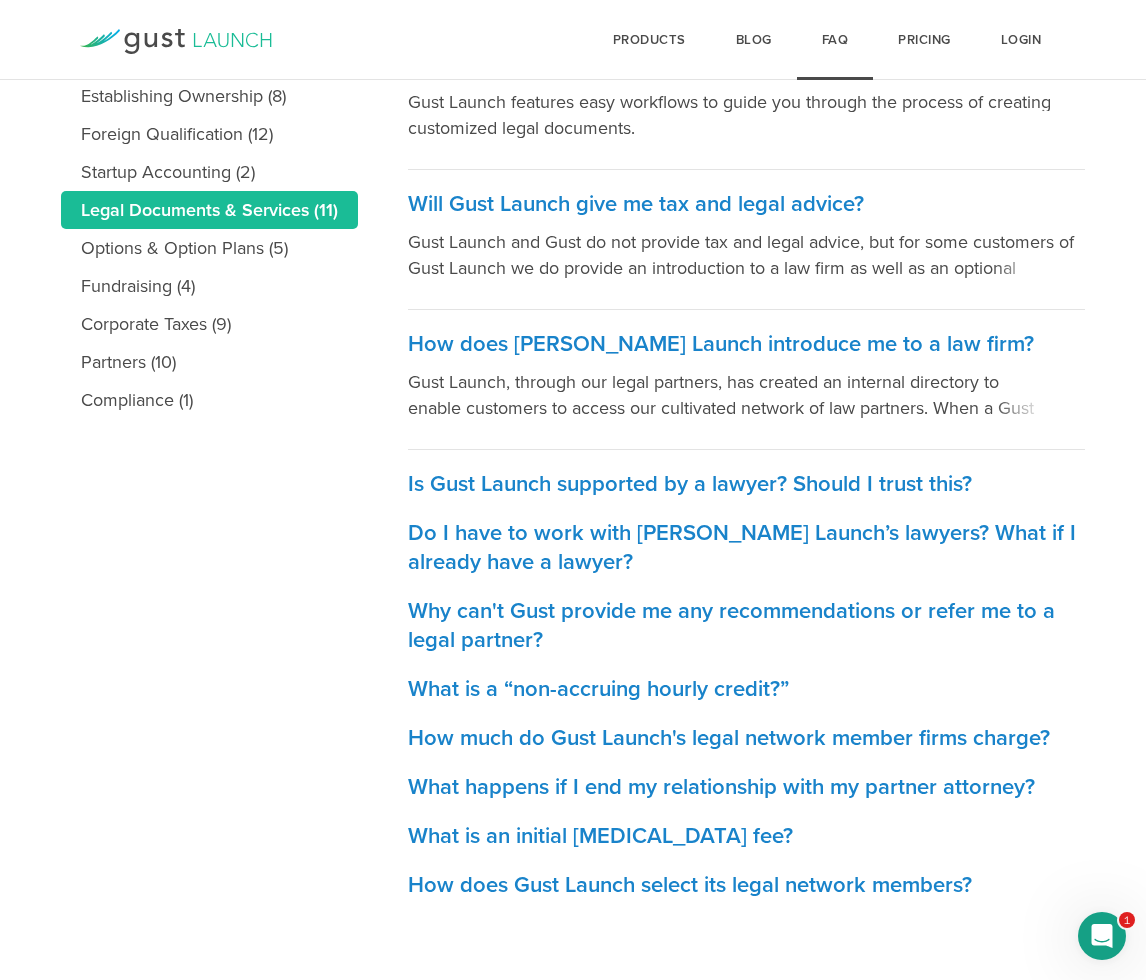 scroll, scrollTop: 477, scrollLeft: 0, axis: vertical 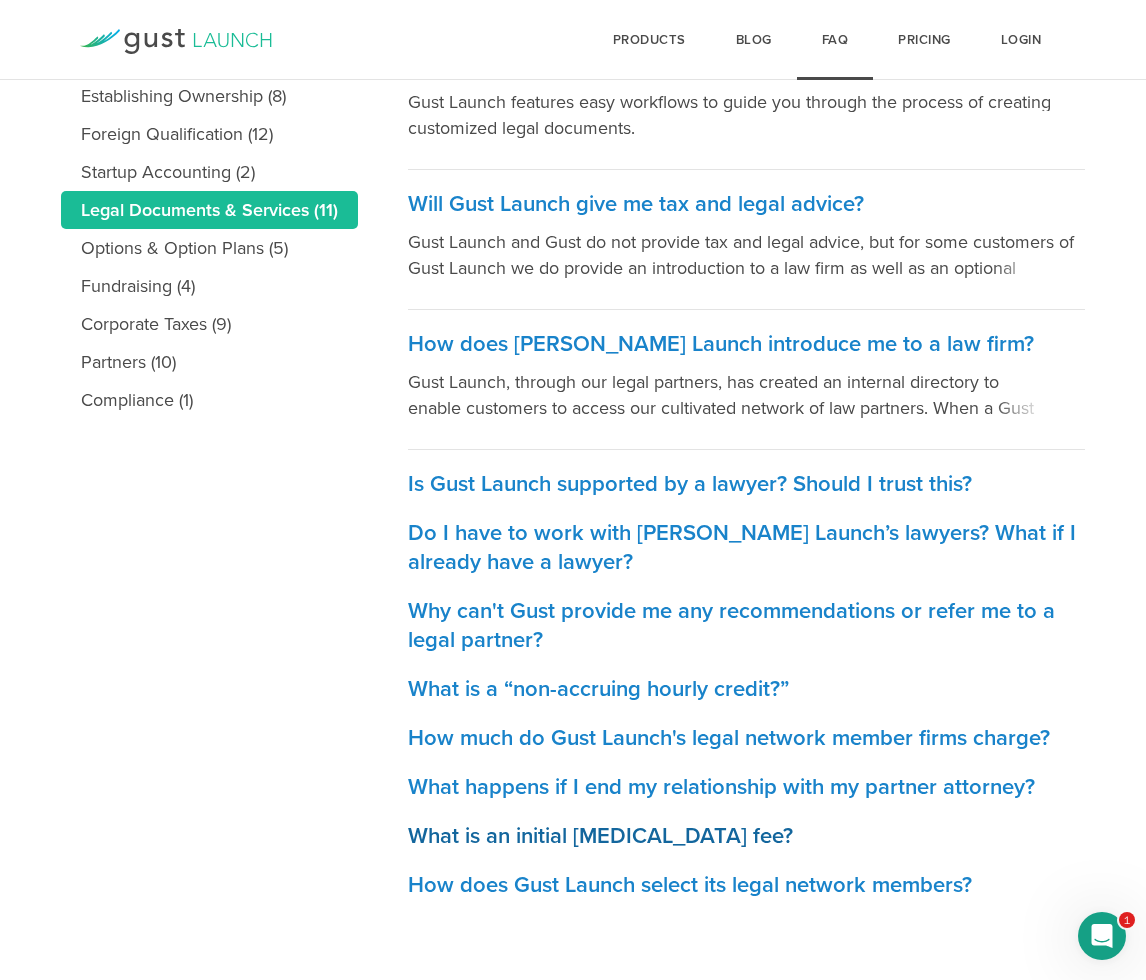 click on "What is an initial [MEDICAL_DATA] fee?" at bounding box center (746, 836) 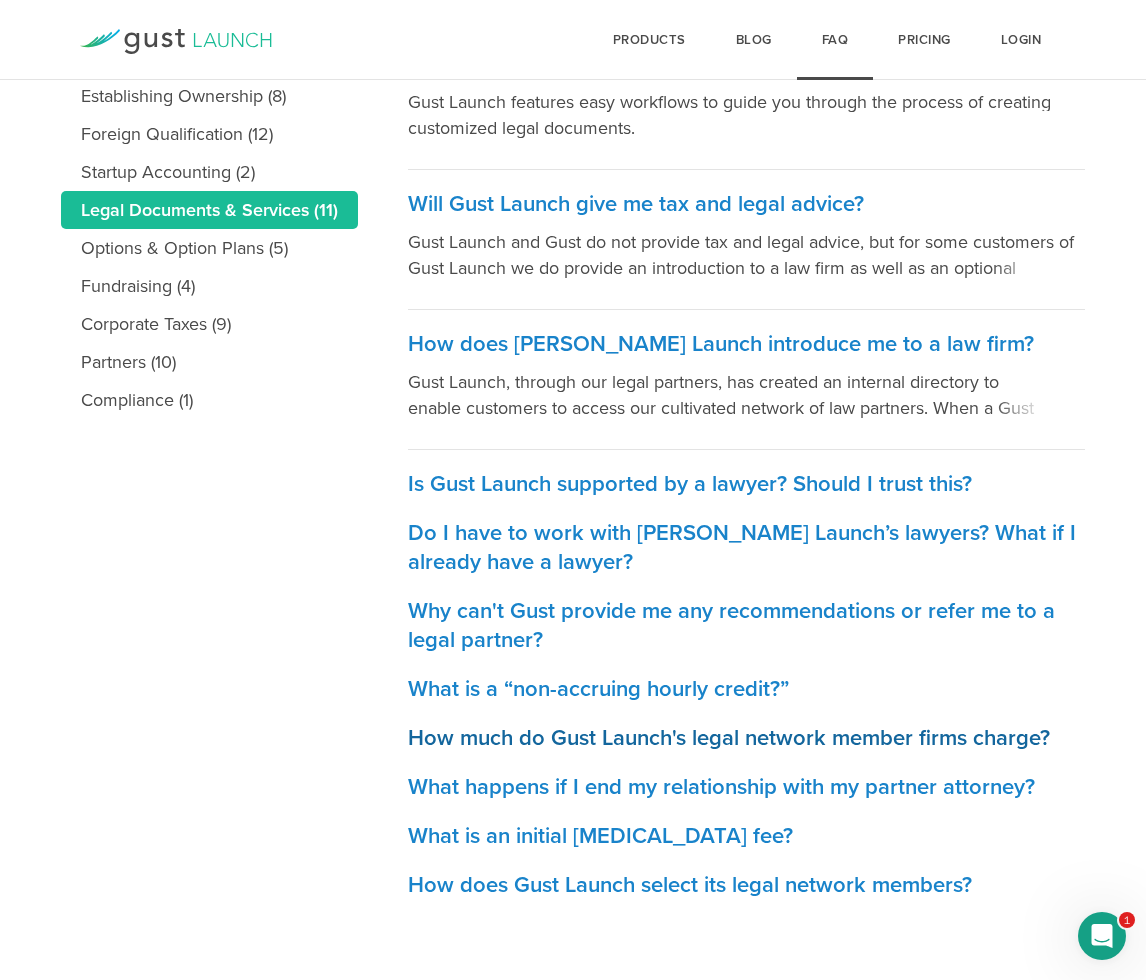 scroll, scrollTop: 477, scrollLeft: 0, axis: vertical 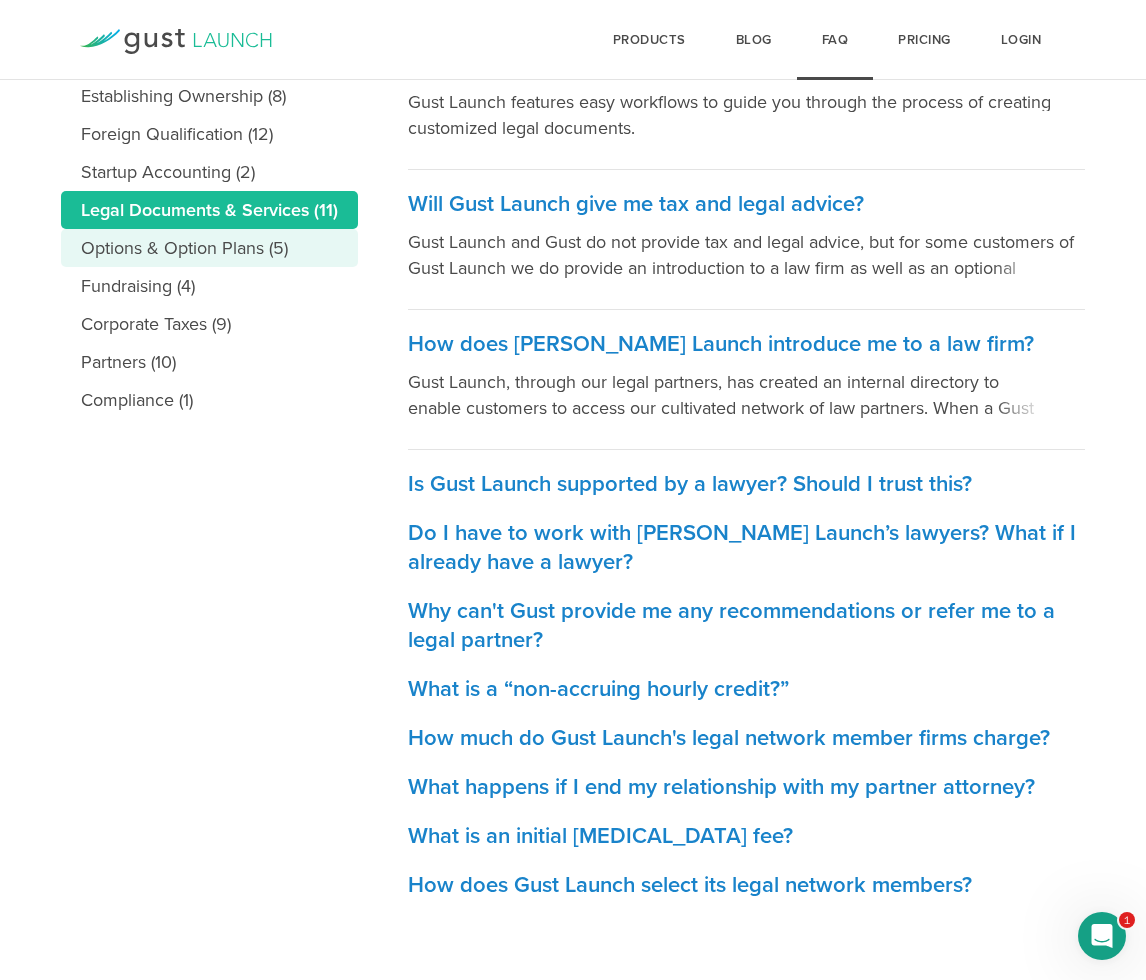 click on "Options & Option Plans (5)" at bounding box center (209, 248) 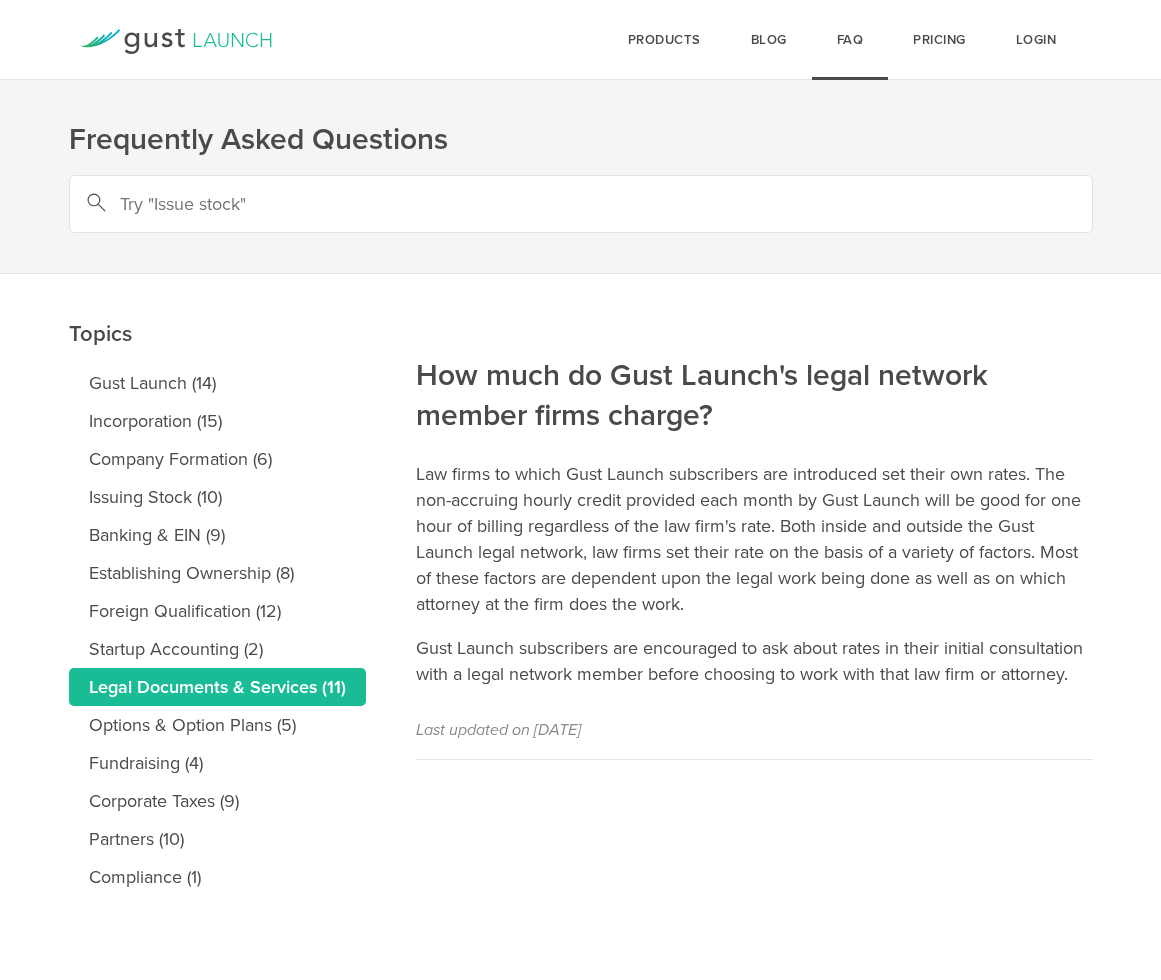 scroll, scrollTop: 0, scrollLeft: 0, axis: both 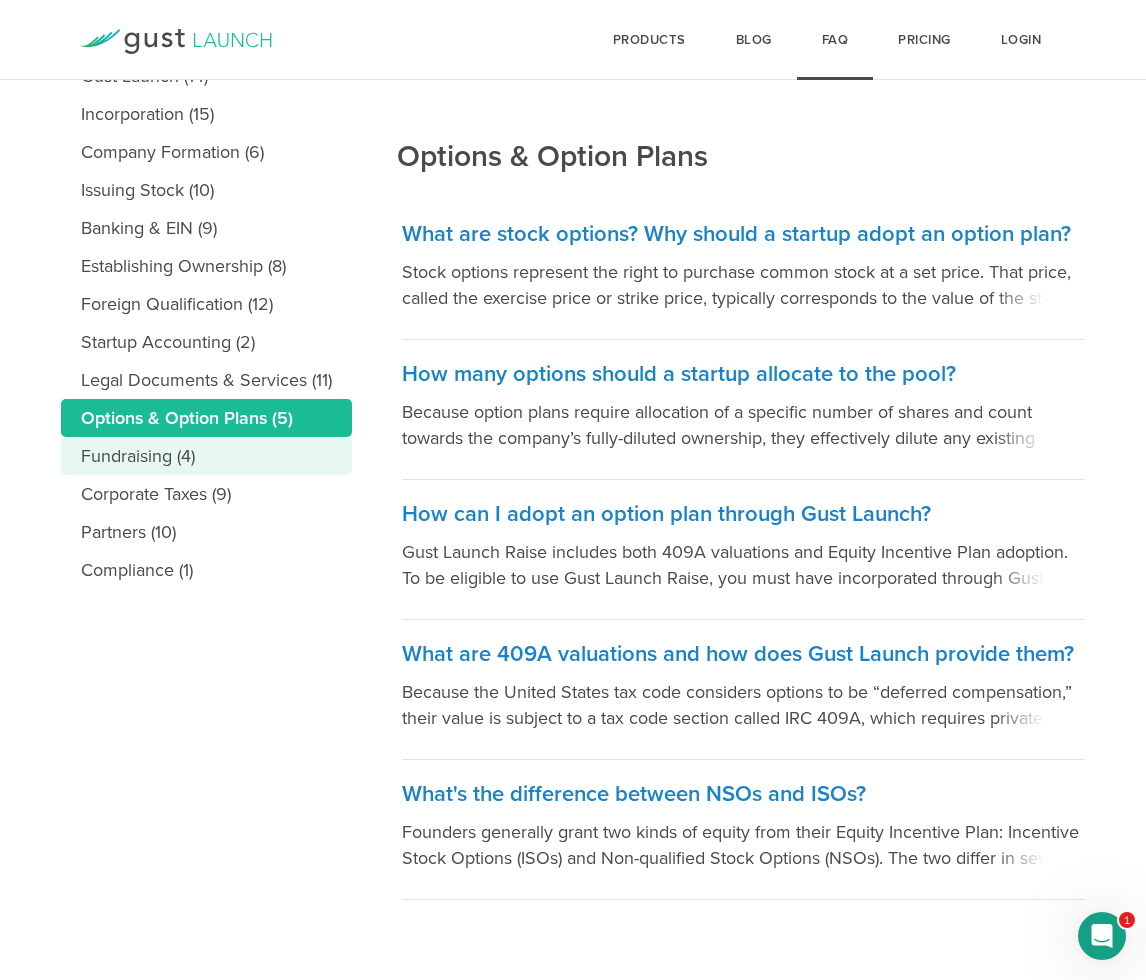 click on "Fundraising (4)" at bounding box center [206, 456] 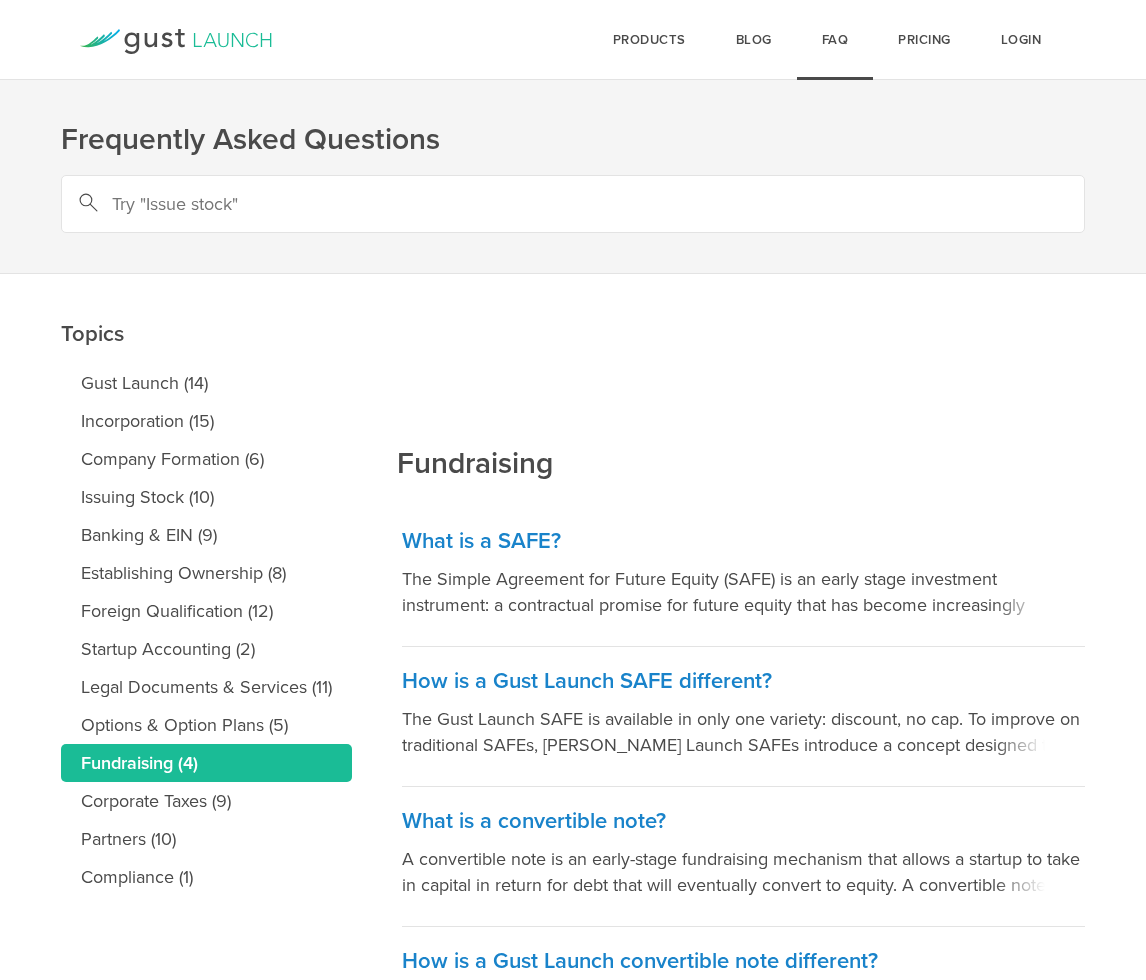 scroll, scrollTop: 0, scrollLeft: 0, axis: both 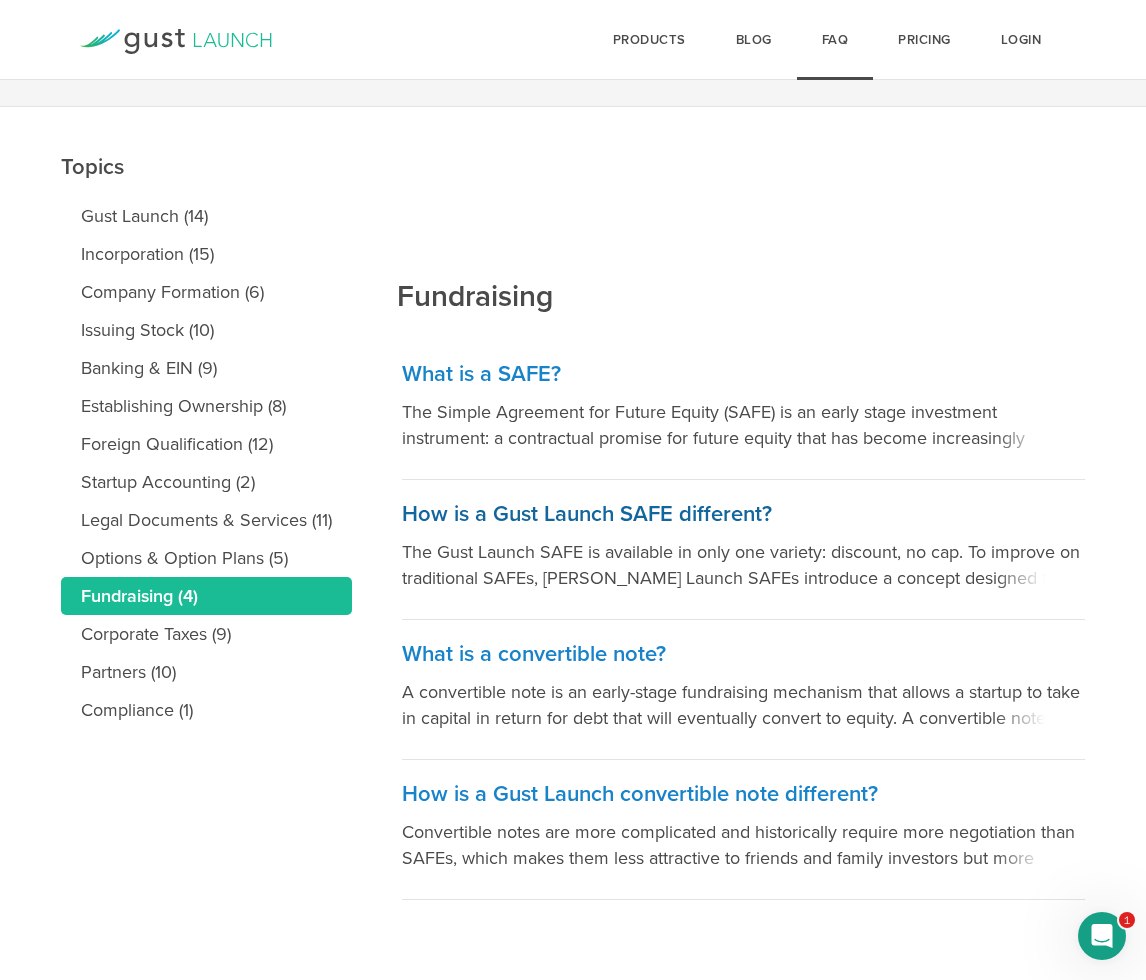 click on "How is a Gust Launch SAFE different?" at bounding box center (743, 514) 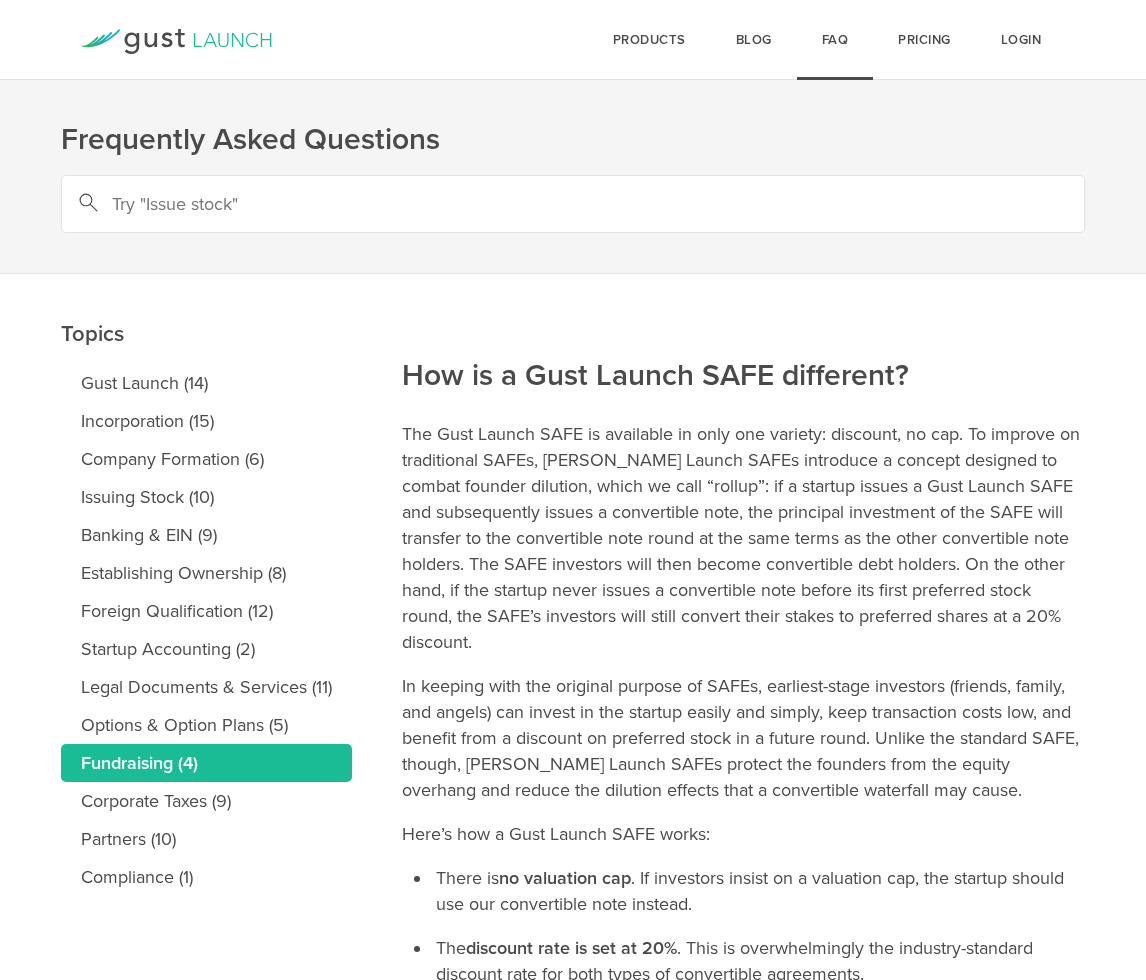 scroll, scrollTop: 0, scrollLeft: 0, axis: both 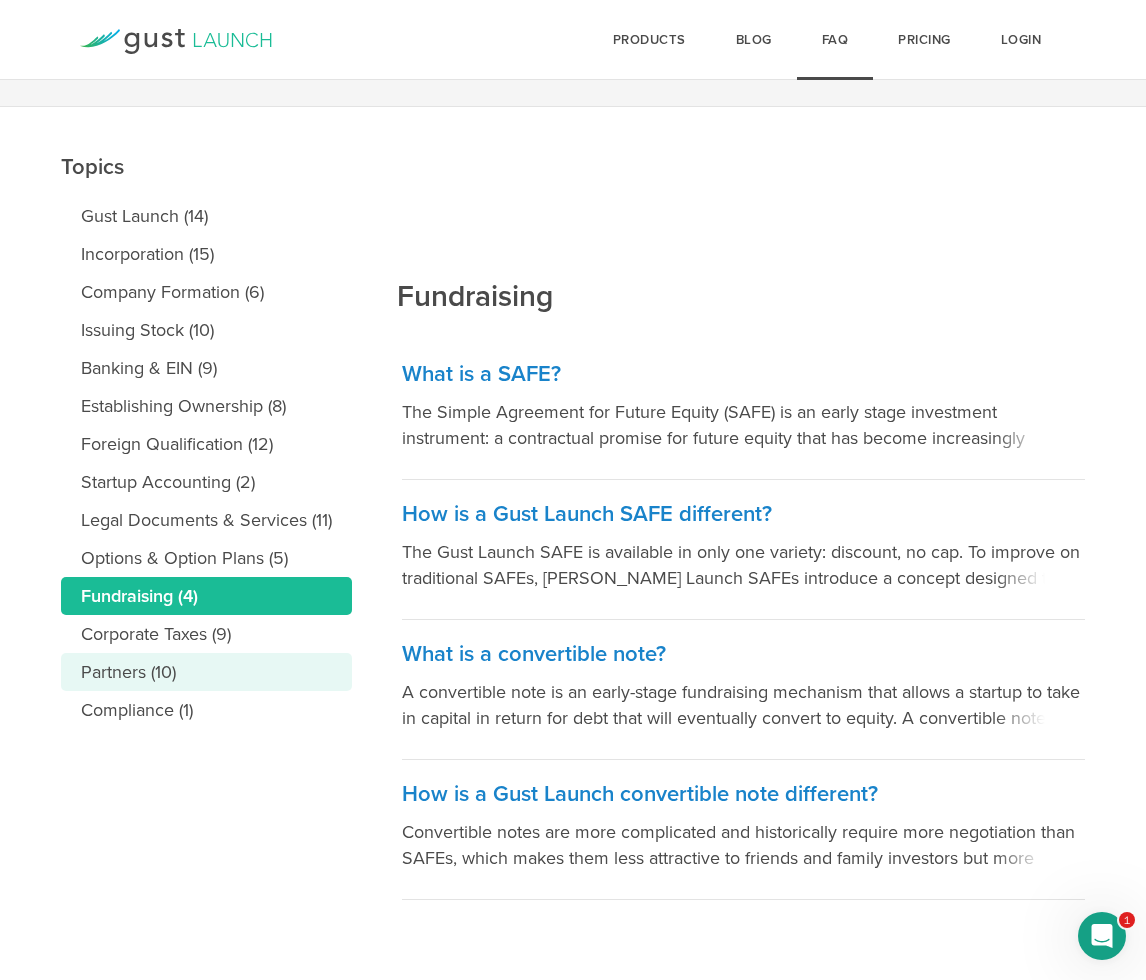 click on "Partners (10)" at bounding box center (206, 672) 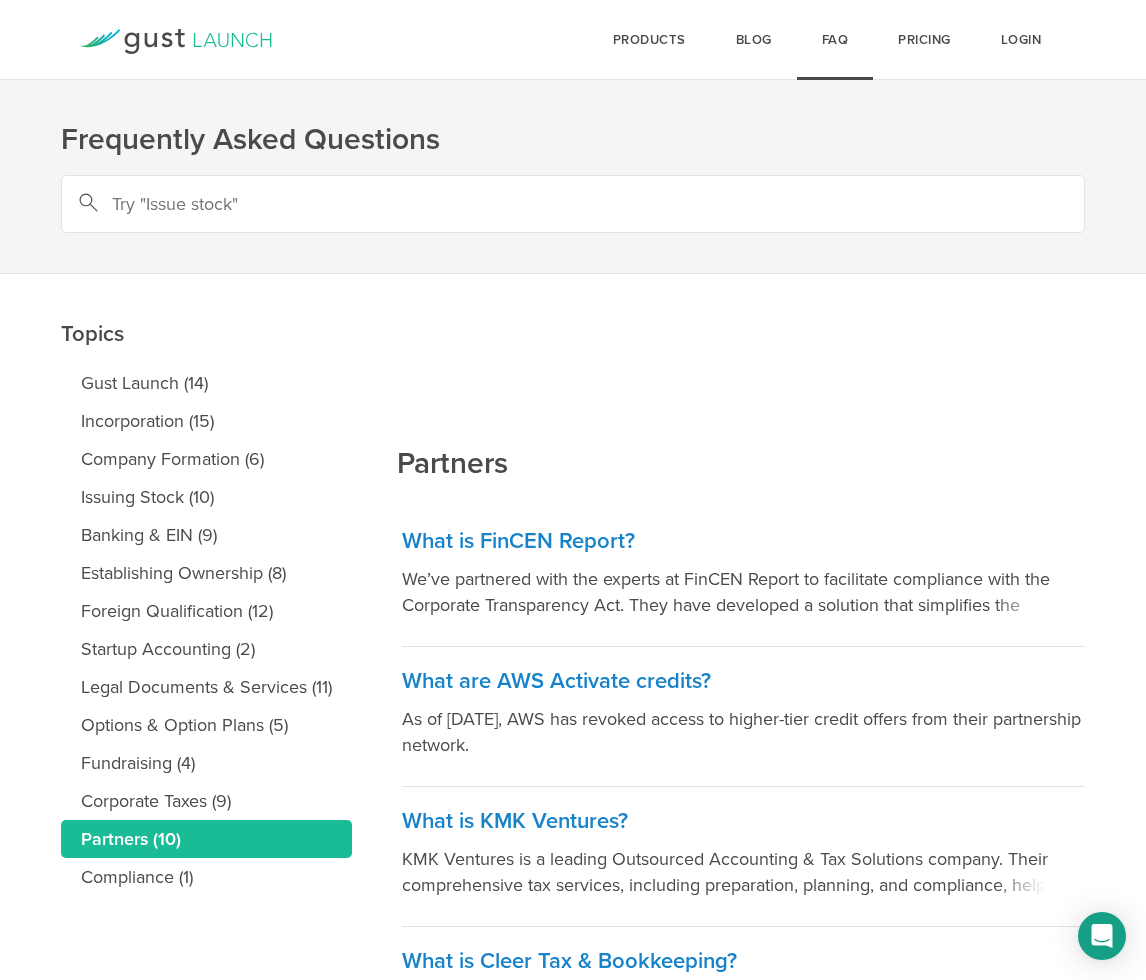scroll, scrollTop: 208, scrollLeft: 0, axis: vertical 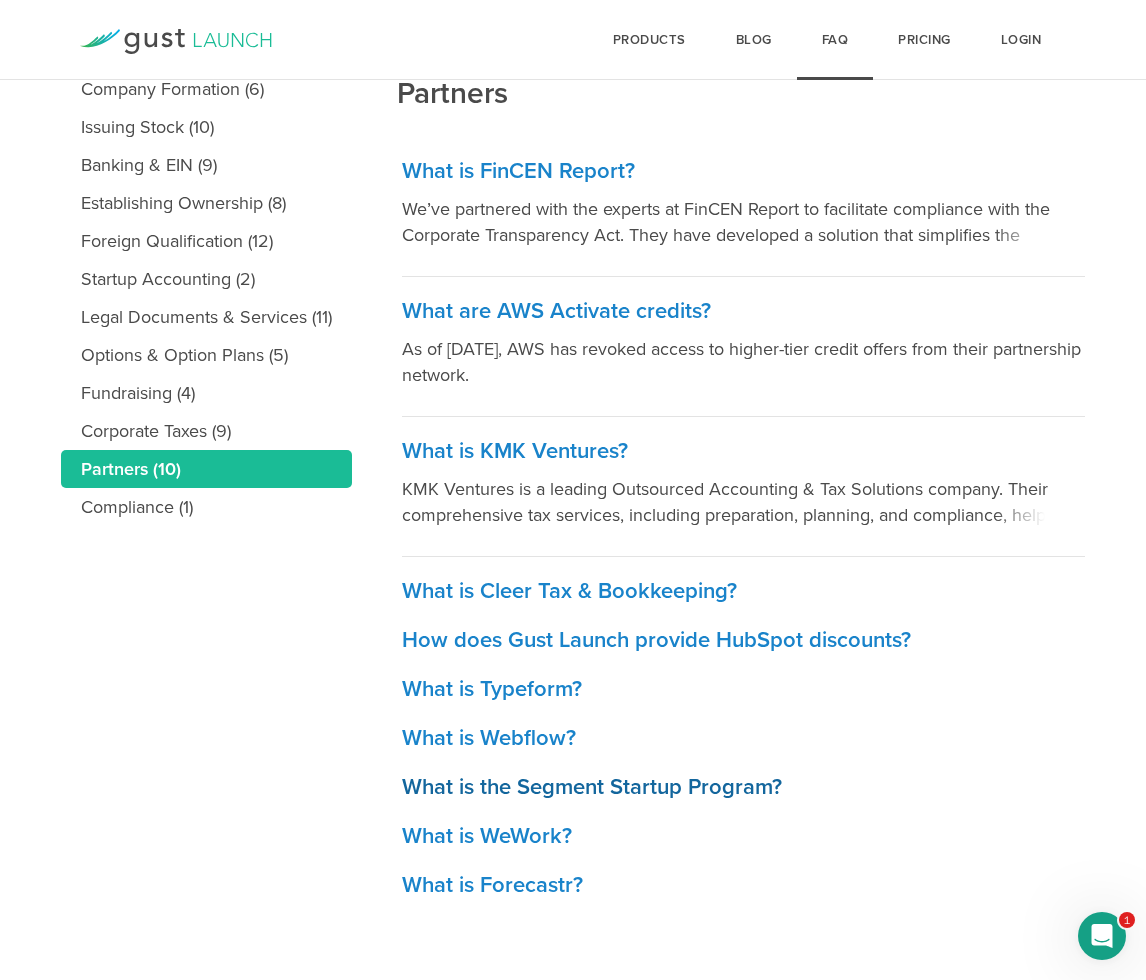 click on "What is the Segment Startup Program?" at bounding box center [743, 787] 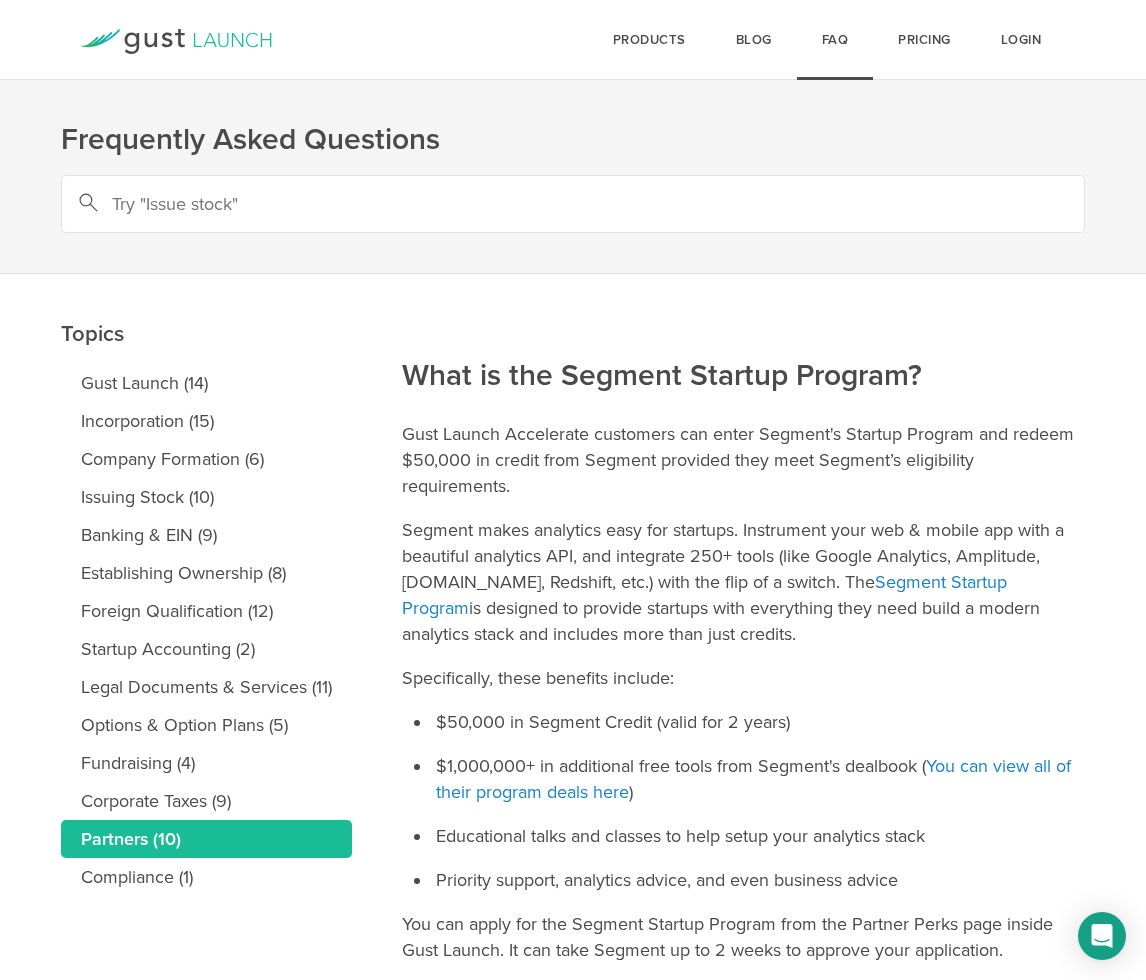 scroll, scrollTop: 0, scrollLeft: 0, axis: both 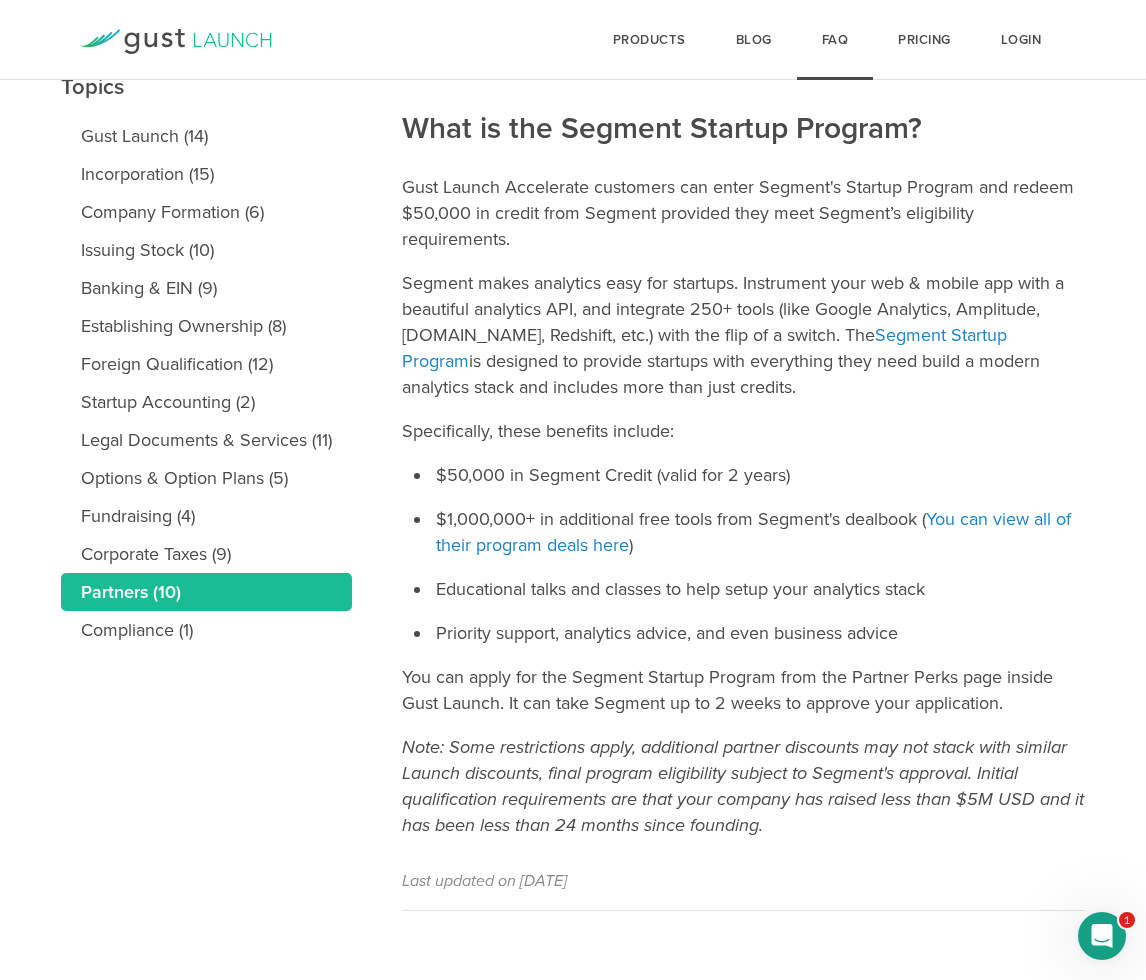 click on "Gust Launch Accelerate customers can enter Segment's Startup Program and redeem $50,000 in credit from Segment provided they meet Segment’s eligibility requirements." at bounding box center (743, 213) 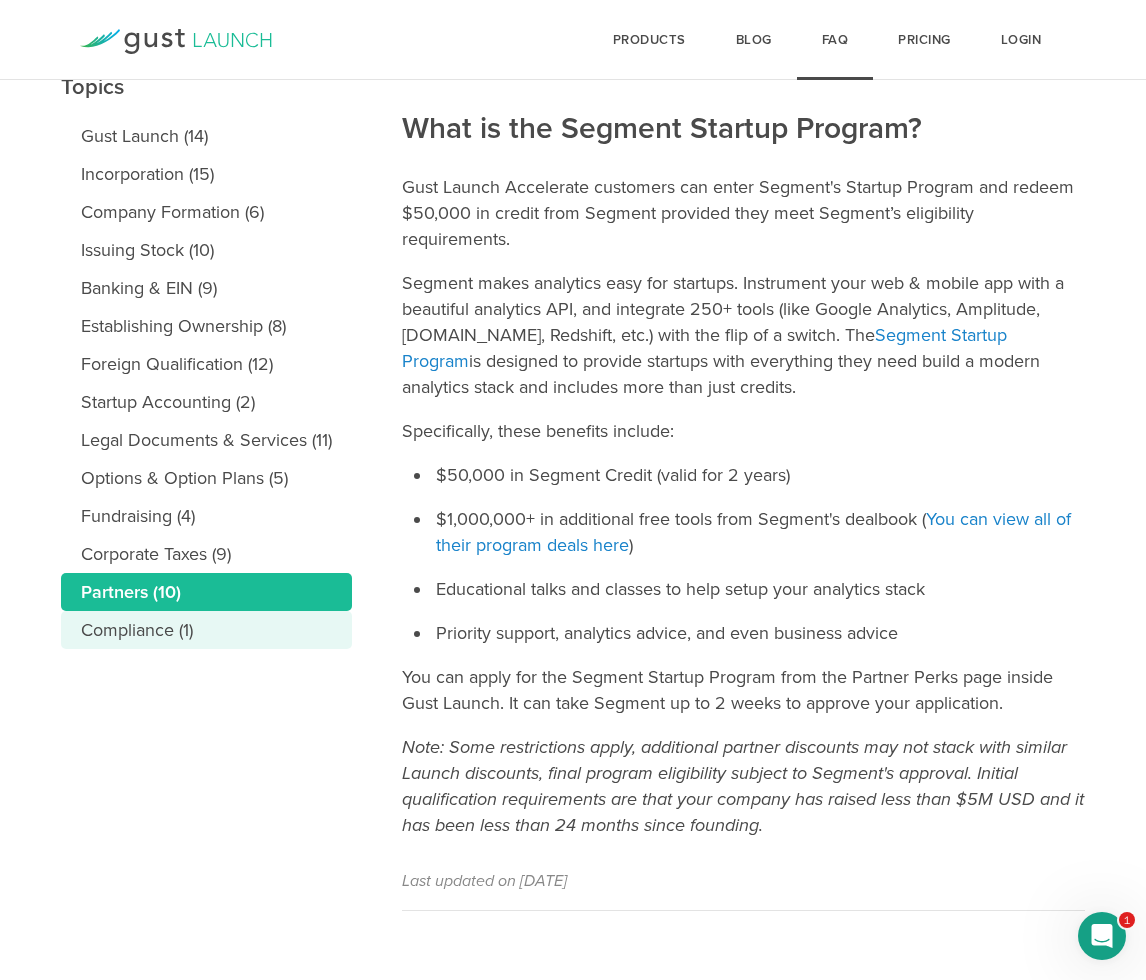 click on "Compliance (1)" at bounding box center (206, 630) 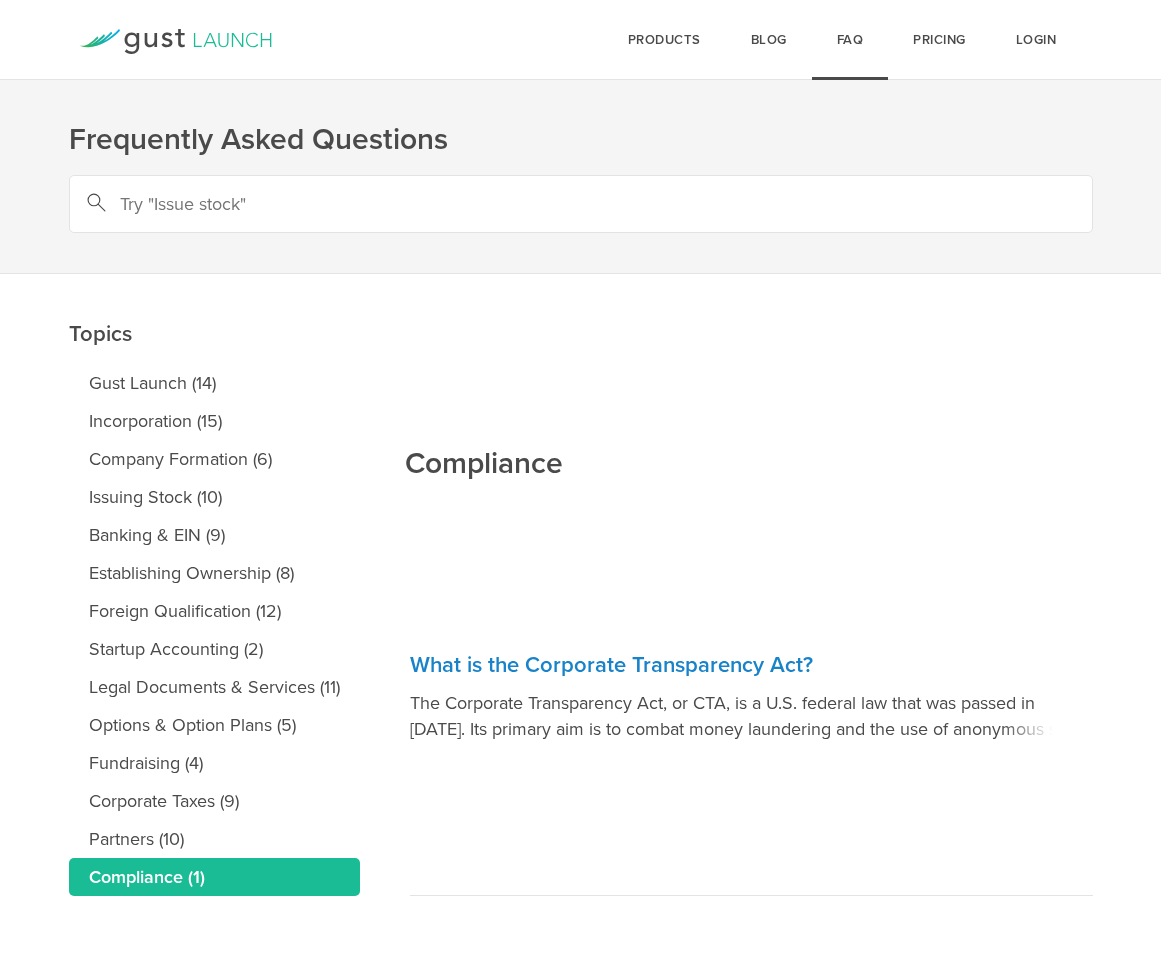 scroll, scrollTop: 0, scrollLeft: 0, axis: both 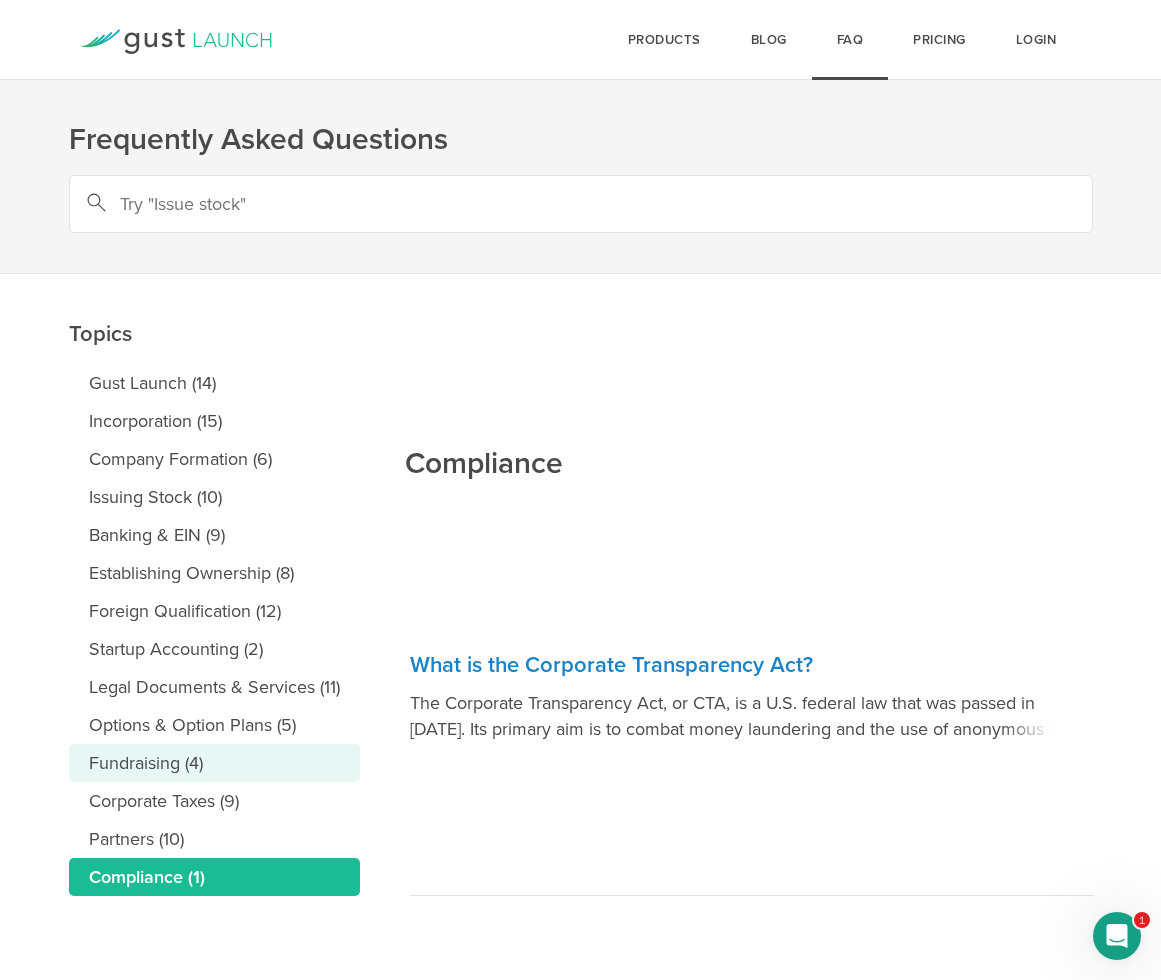 click on "Fundraising (4)" at bounding box center [214, 763] 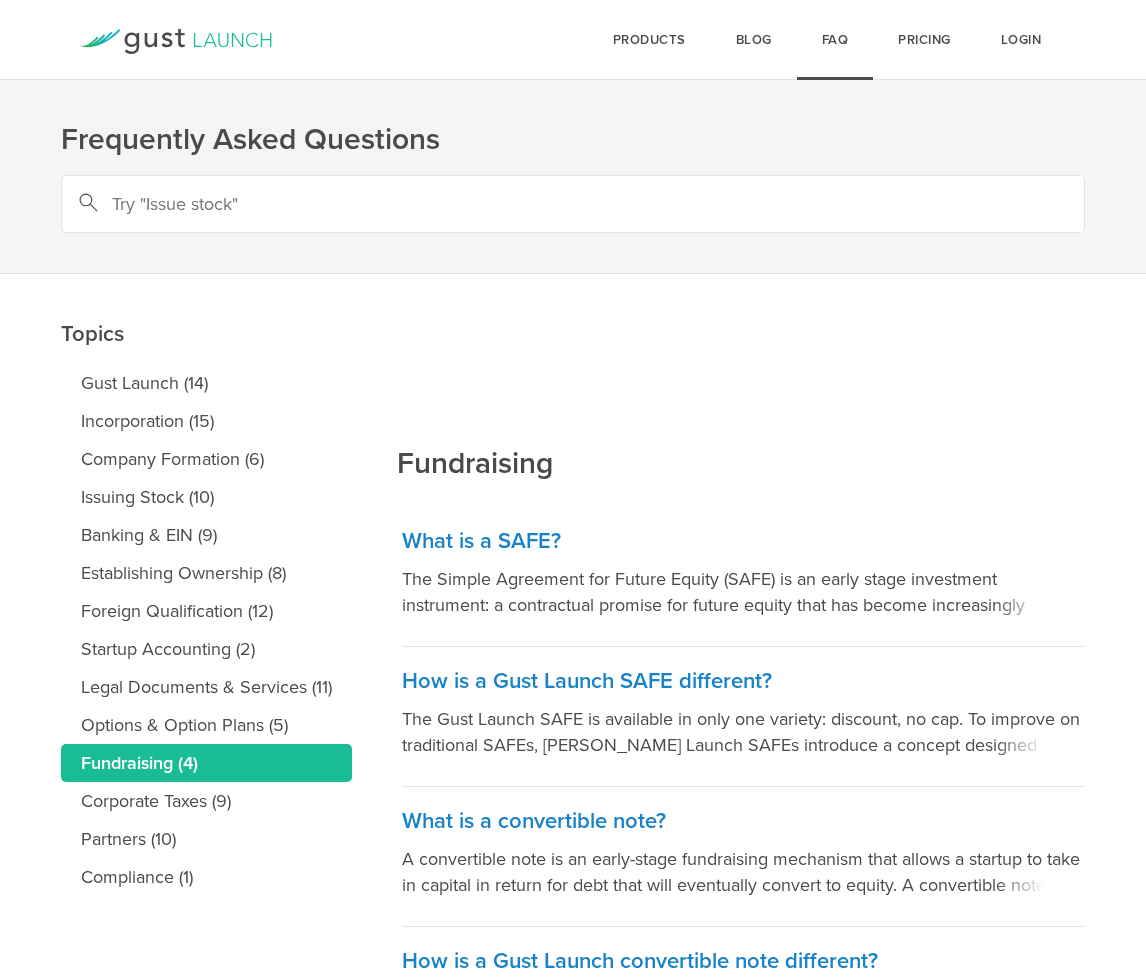 scroll, scrollTop: 0, scrollLeft: 0, axis: both 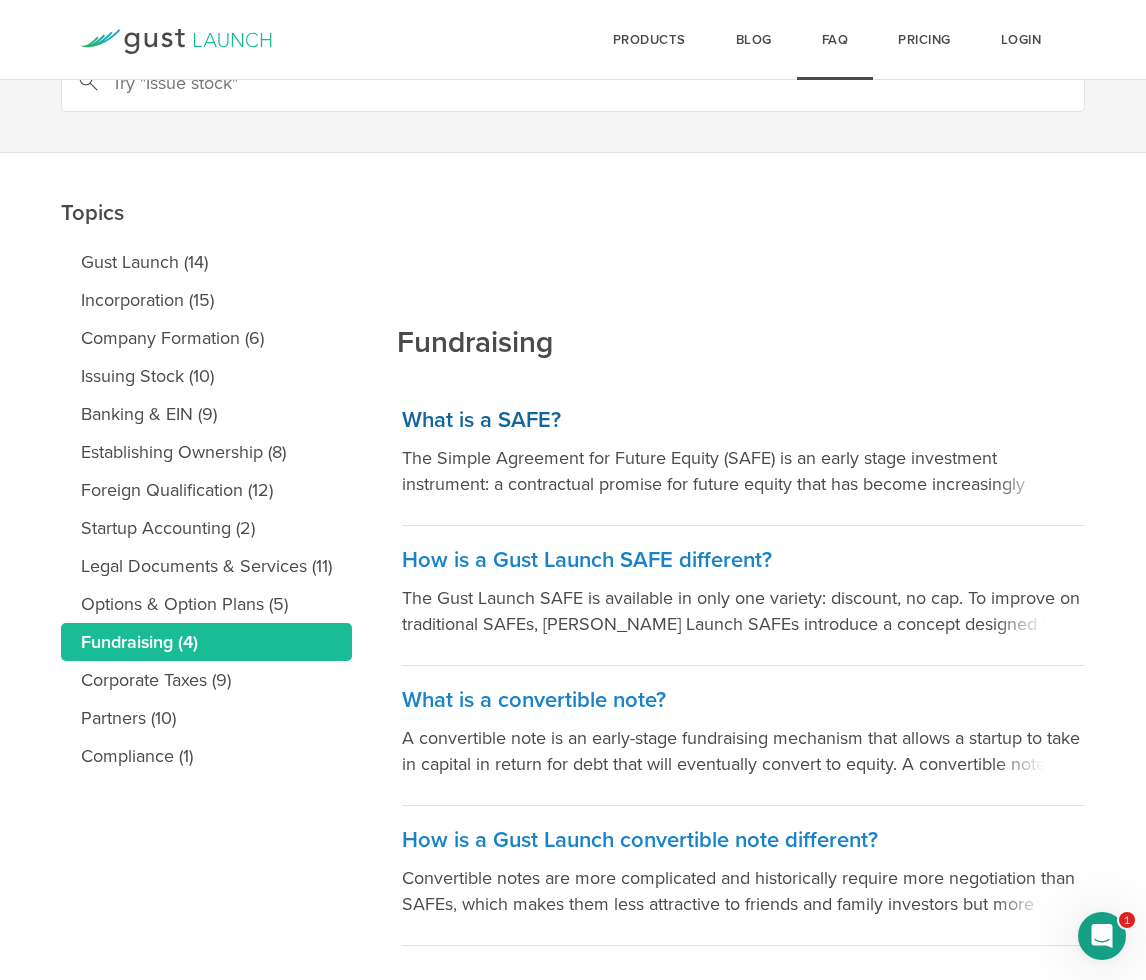 click on "What is a SAFE?" at bounding box center (743, 420) 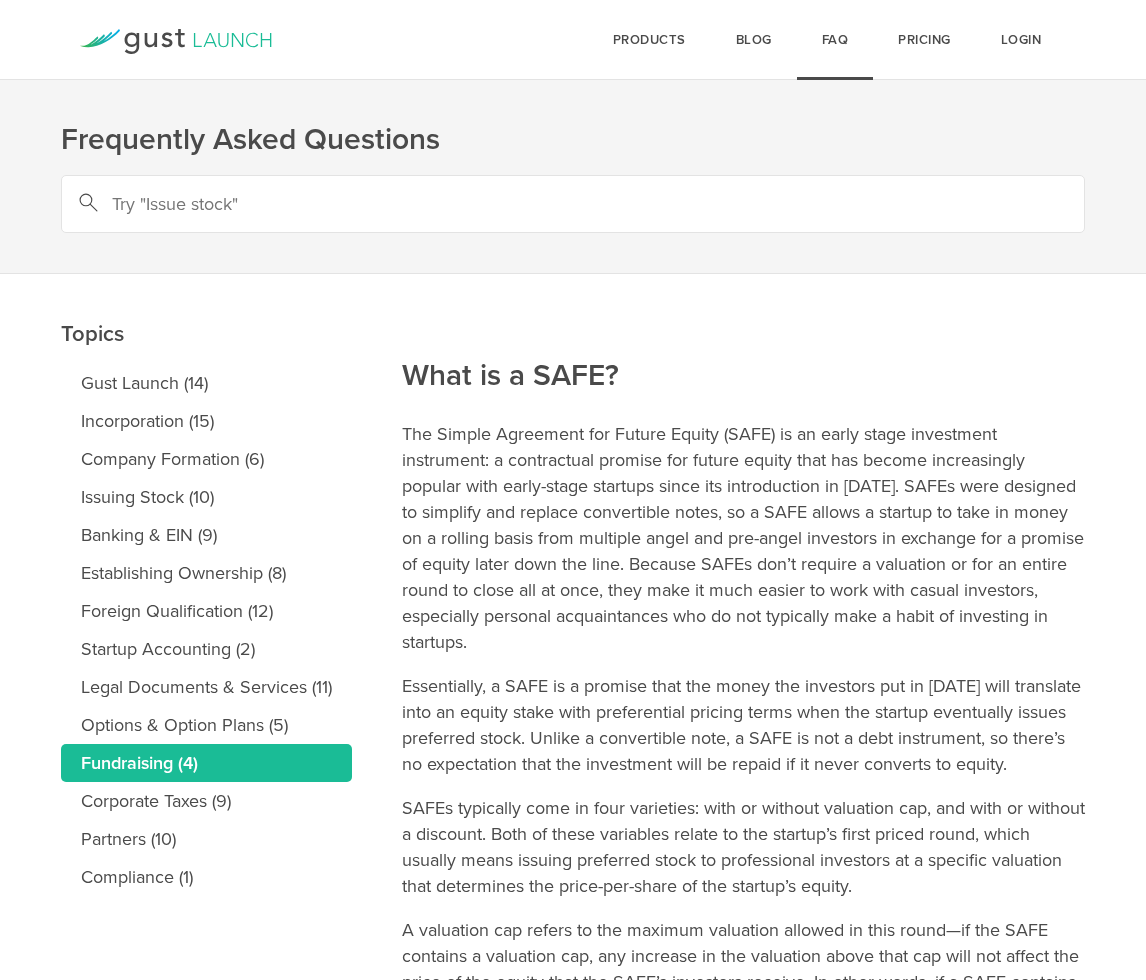 scroll, scrollTop: 0, scrollLeft: 0, axis: both 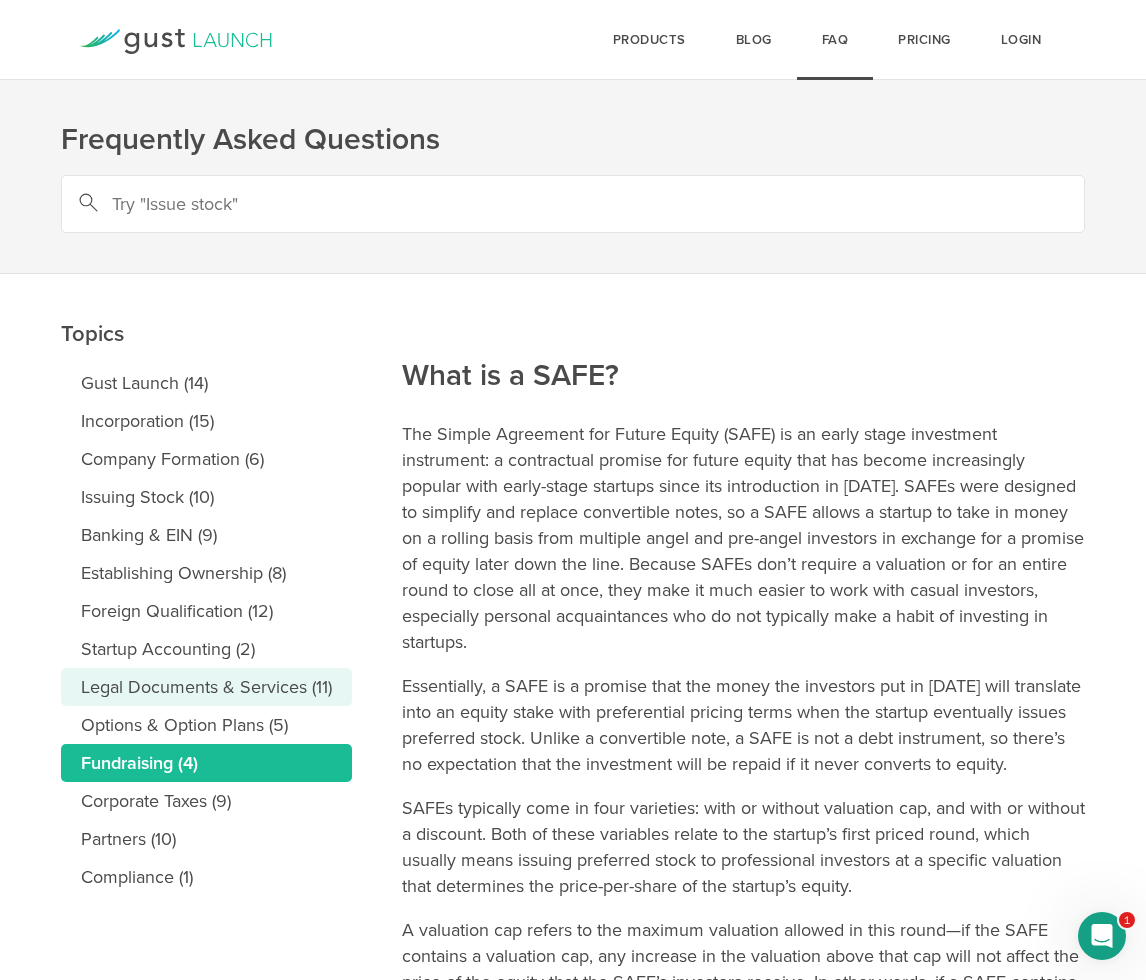click on "Legal Documents & Services (11)" at bounding box center [206, 687] 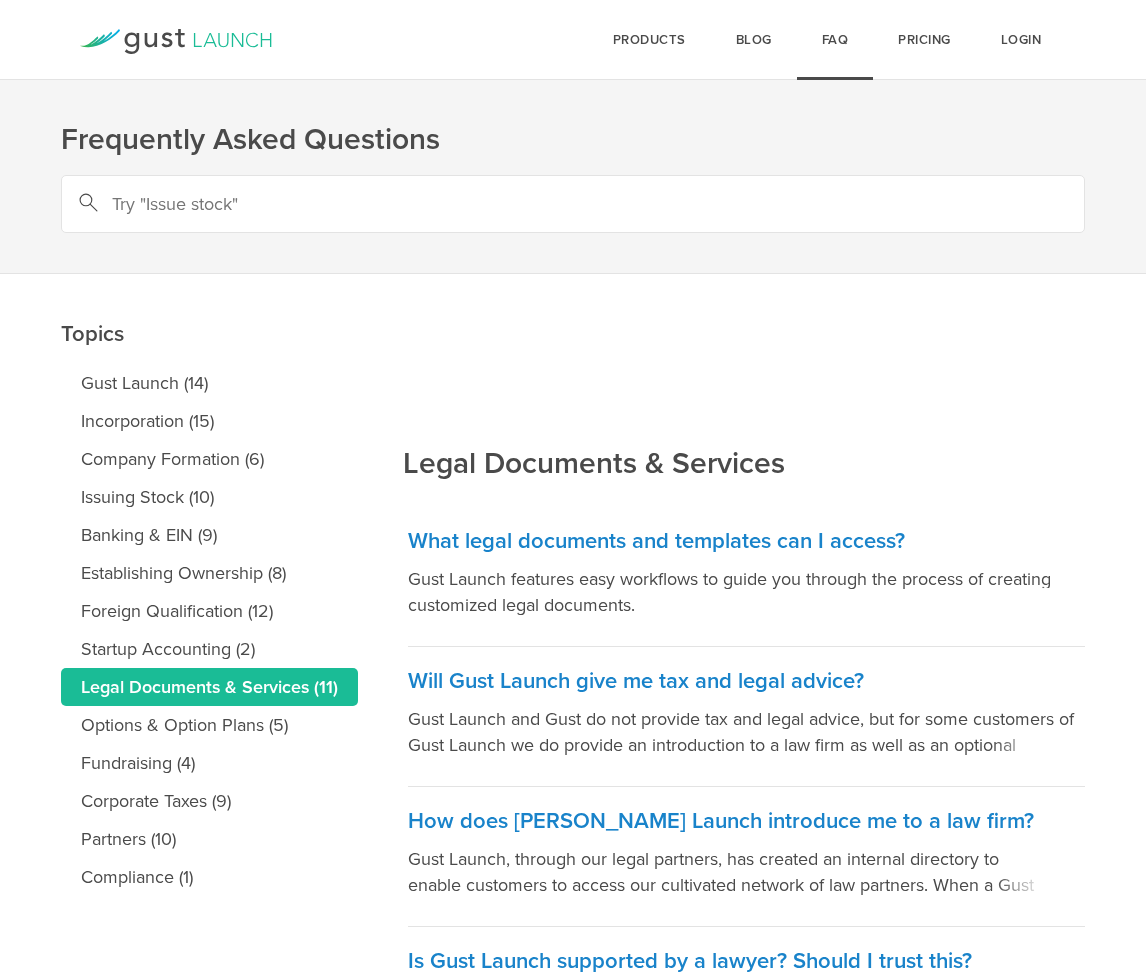 scroll, scrollTop: 0, scrollLeft: 0, axis: both 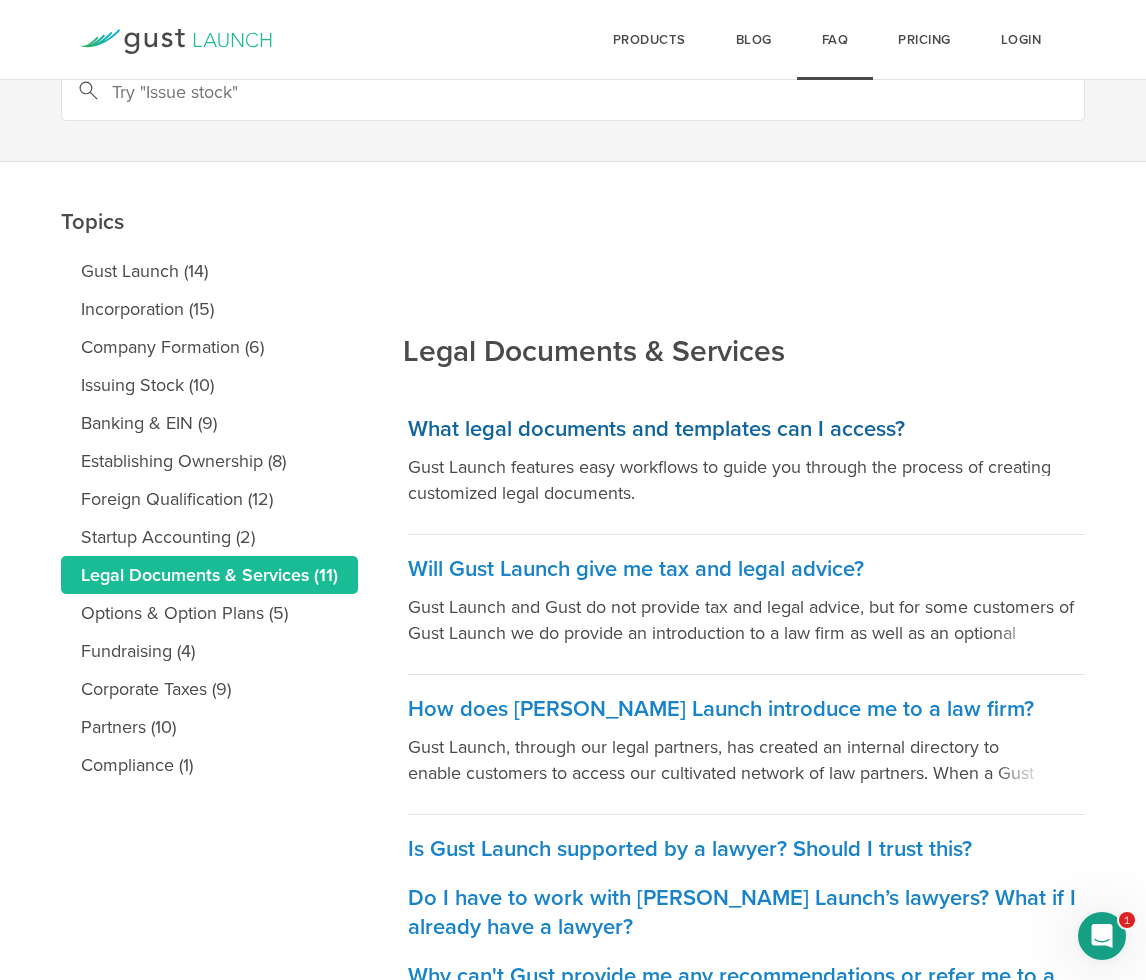 click on "What legal documents and templates can I access?" at bounding box center (746, 429) 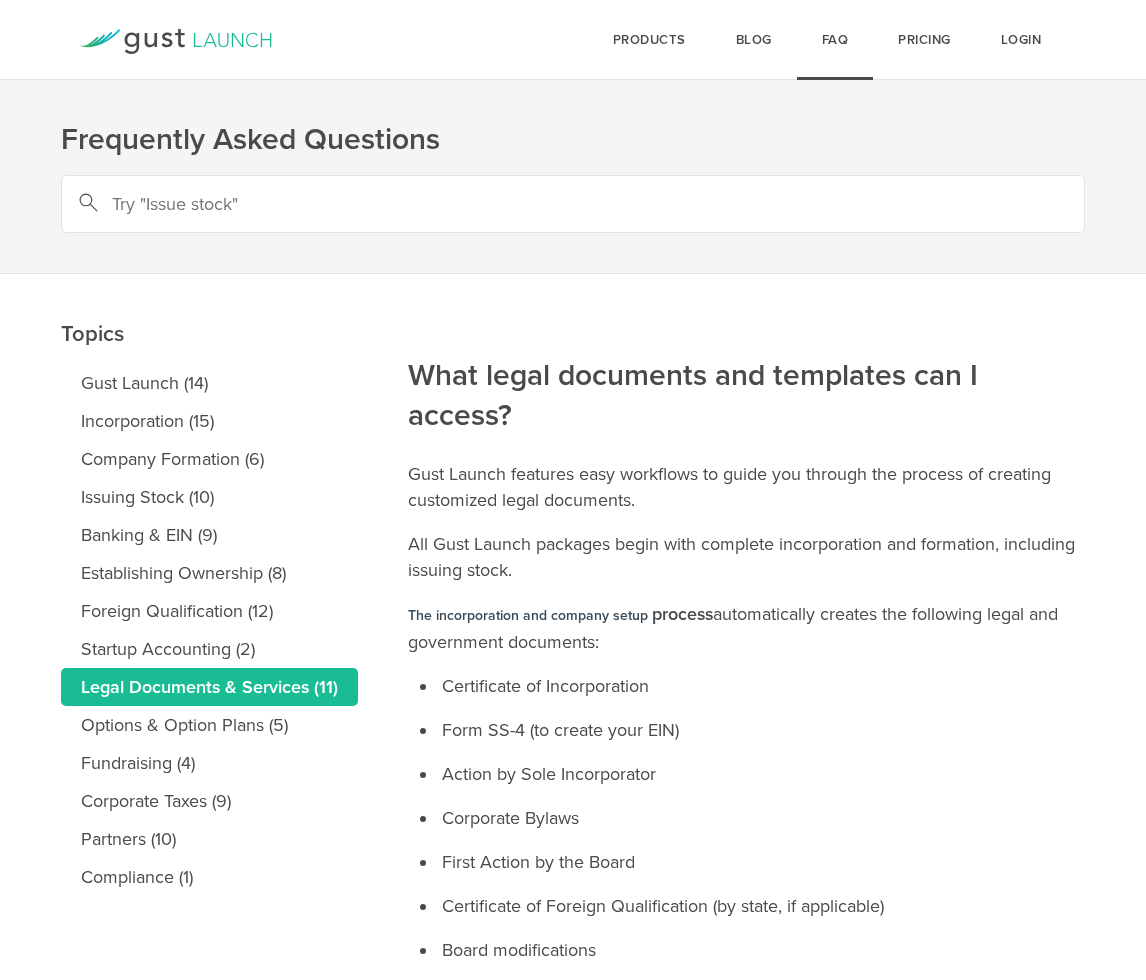 scroll, scrollTop: 0, scrollLeft: 0, axis: both 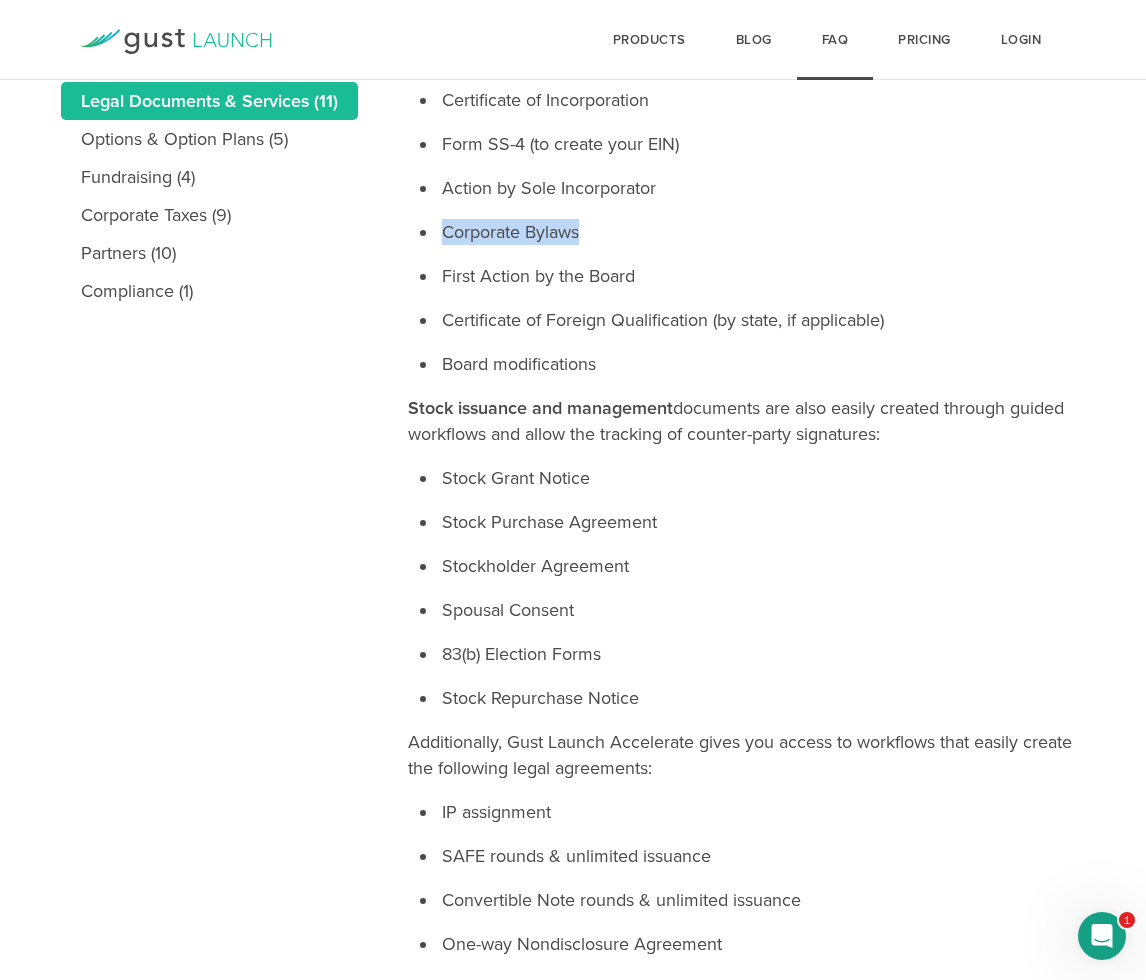 drag, startPoint x: 605, startPoint y: 231, endPoint x: 441, endPoint y: 234, distance: 164.02744 